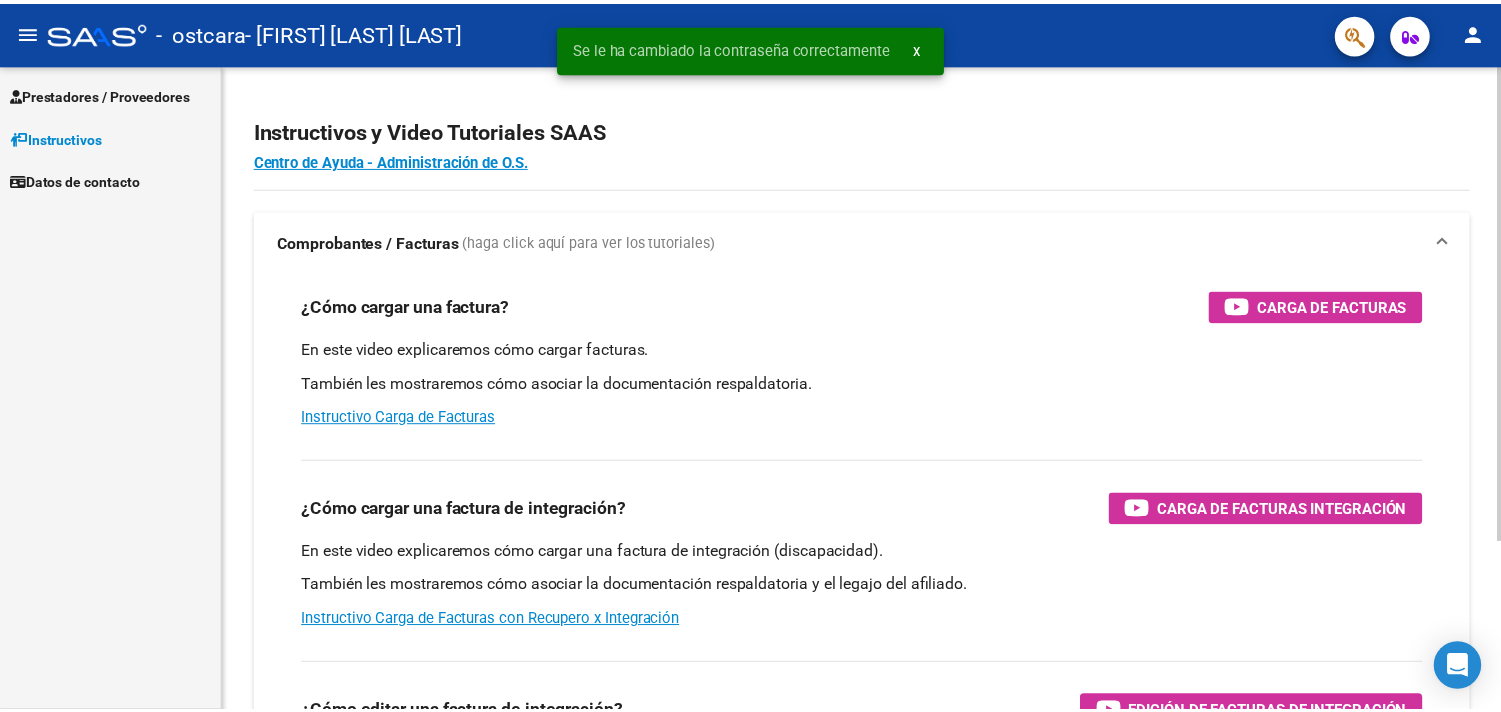 scroll, scrollTop: 0, scrollLeft: 0, axis: both 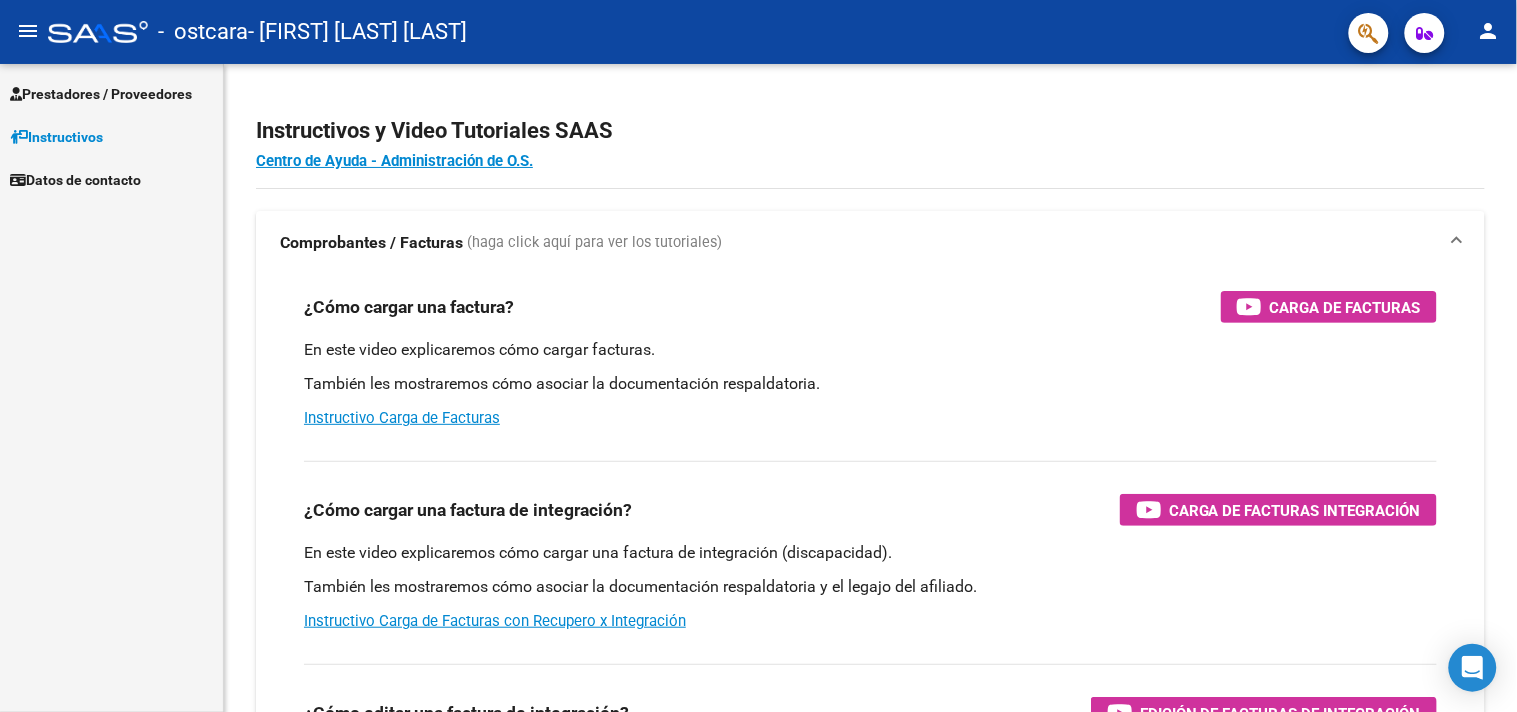 click on "Prestadores / Proveedores" at bounding box center [101, 94] 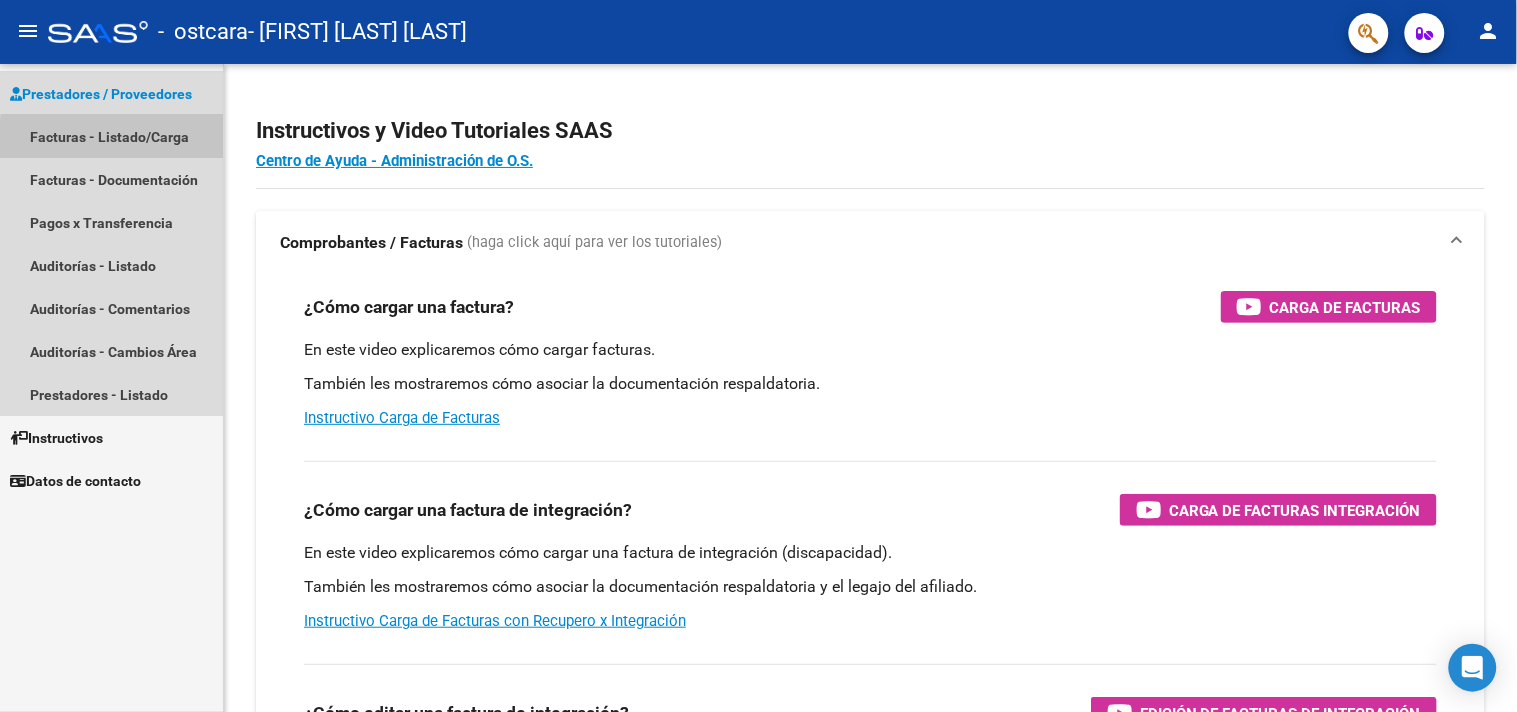 click on "Facturas - Listado/Carga" at bounding box center [111, 136] 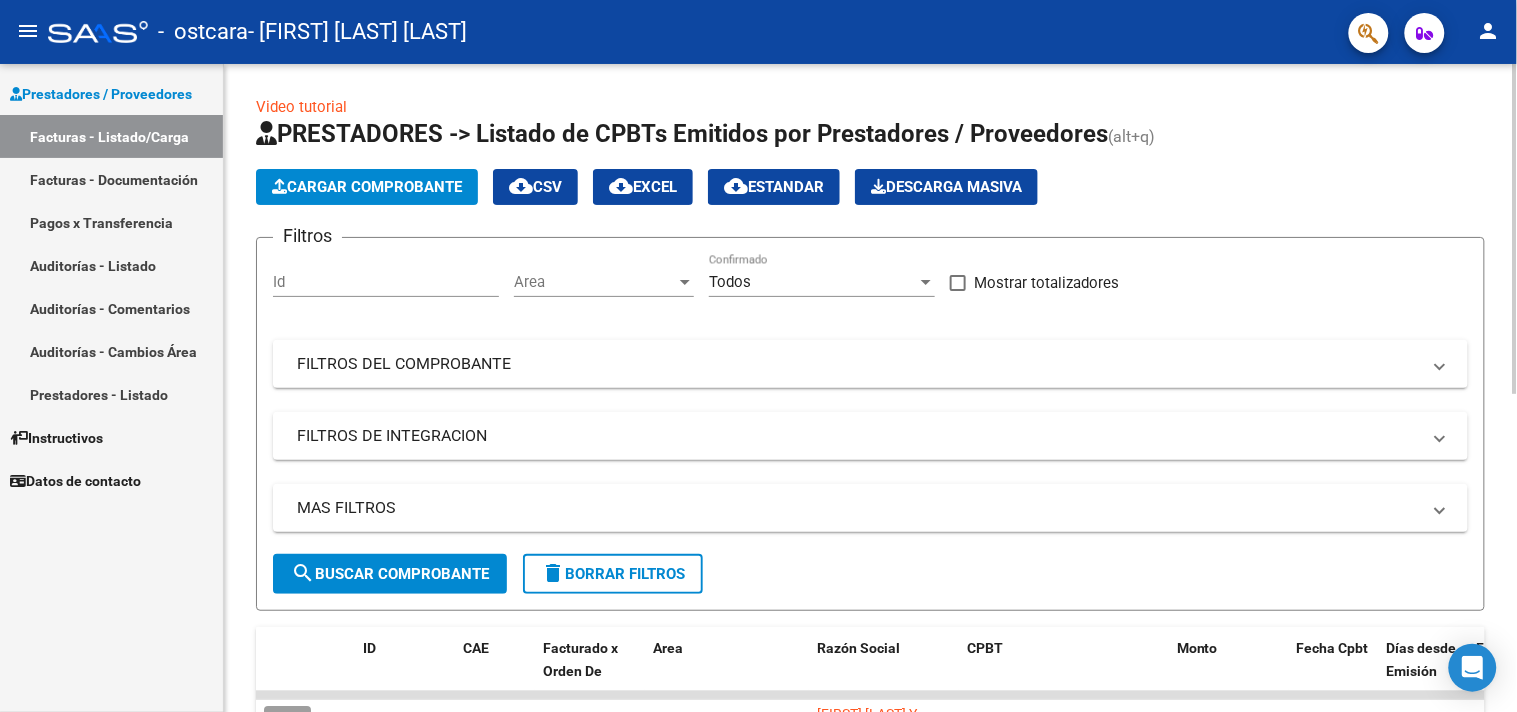 click on "Cargar Comprobante" 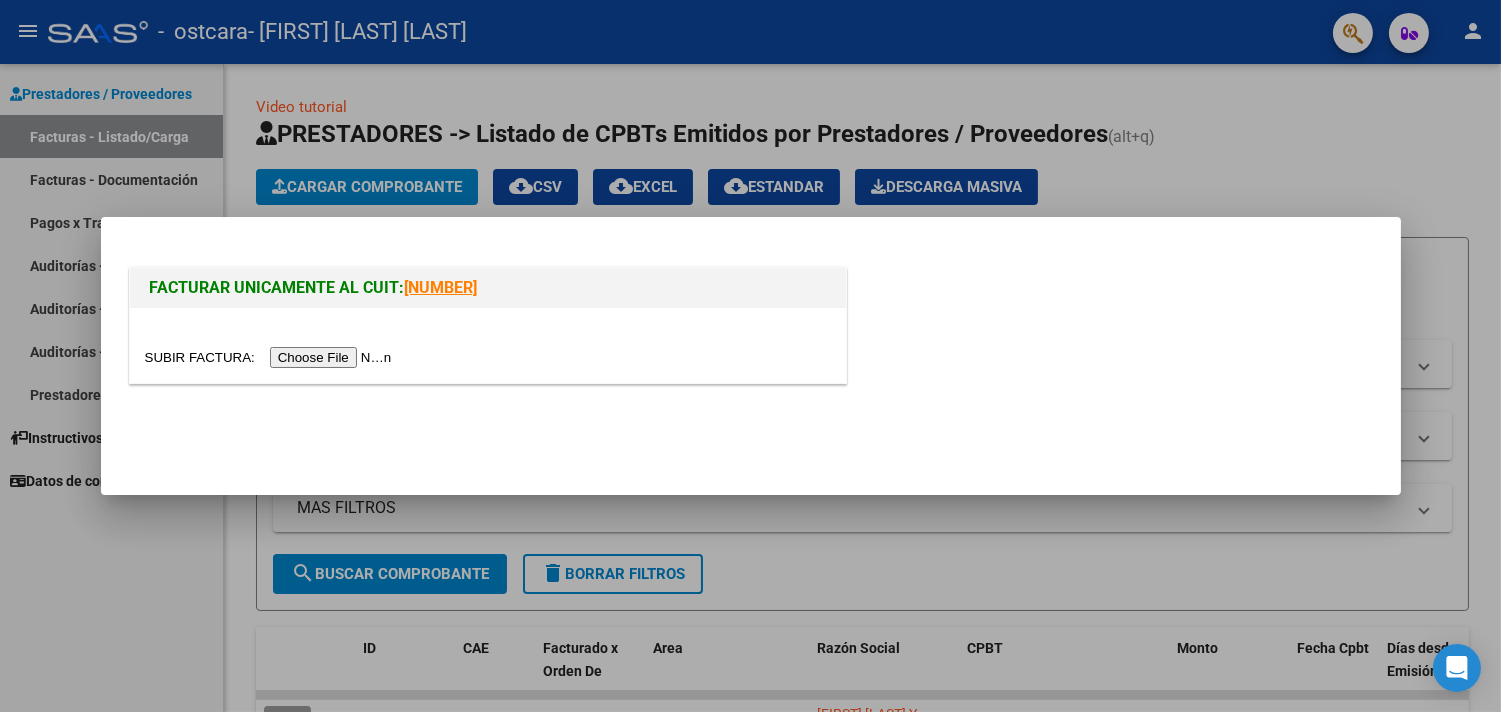 click at bounding box center (271, 357) 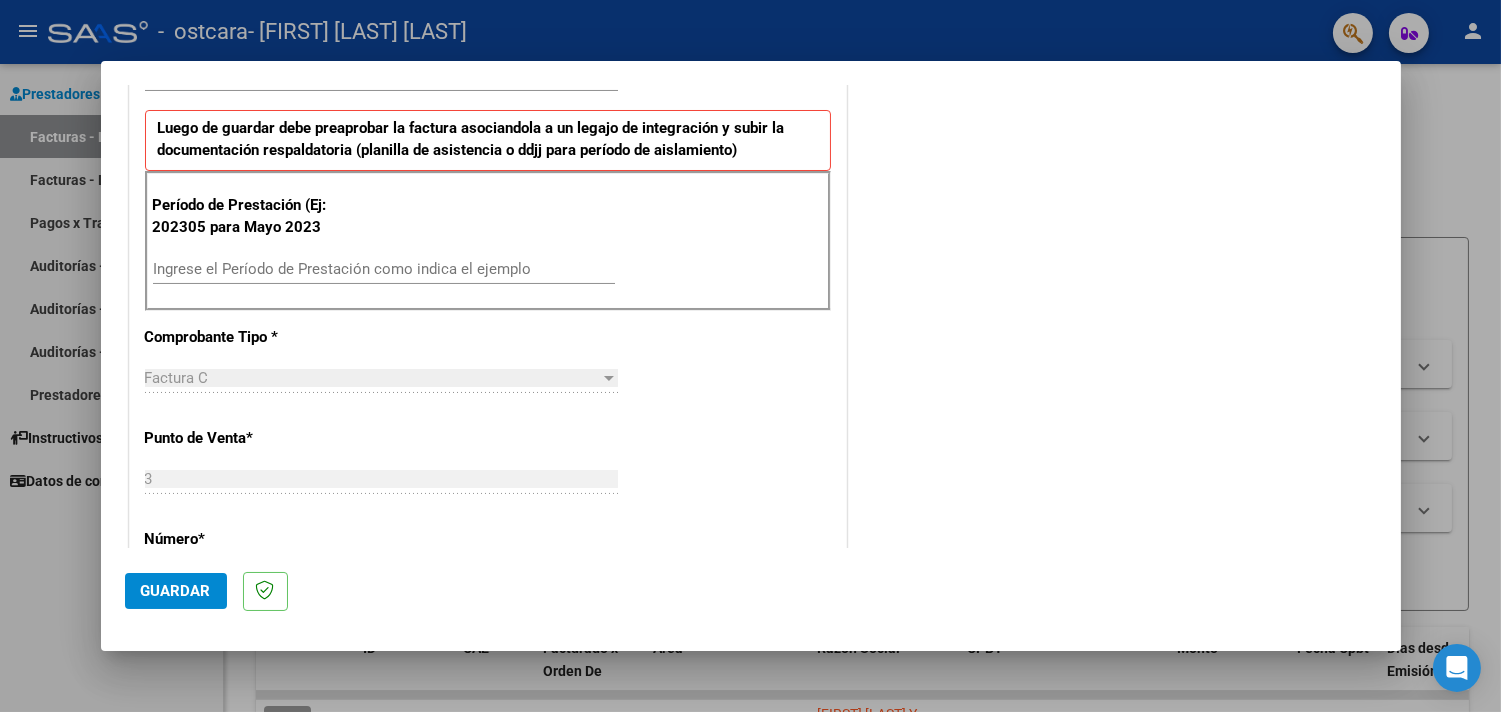 scroll, scrollTop: 555, scrollLeft: 0, axis: vertical 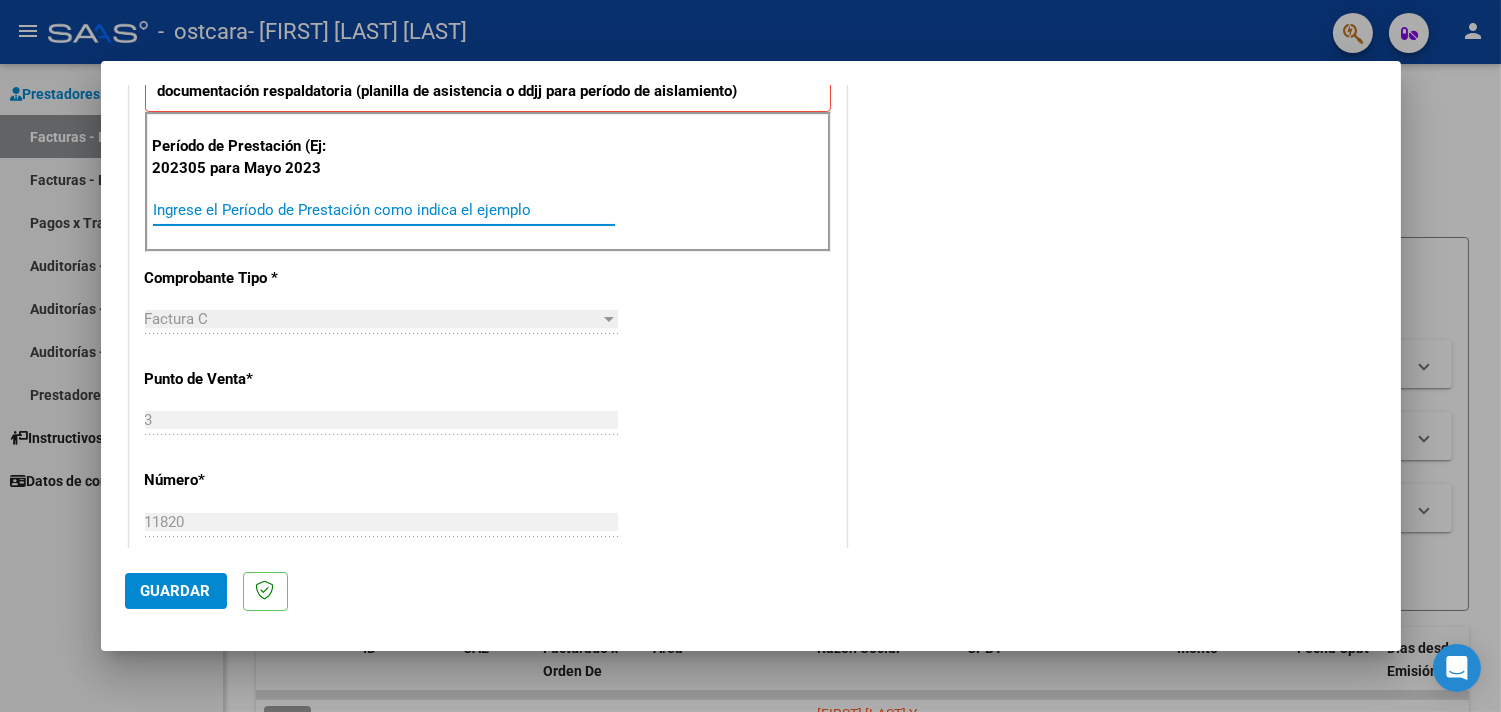click on "Ingrese el Período de Prestación como indica el ejemplo" at bounding box center (384, 210) 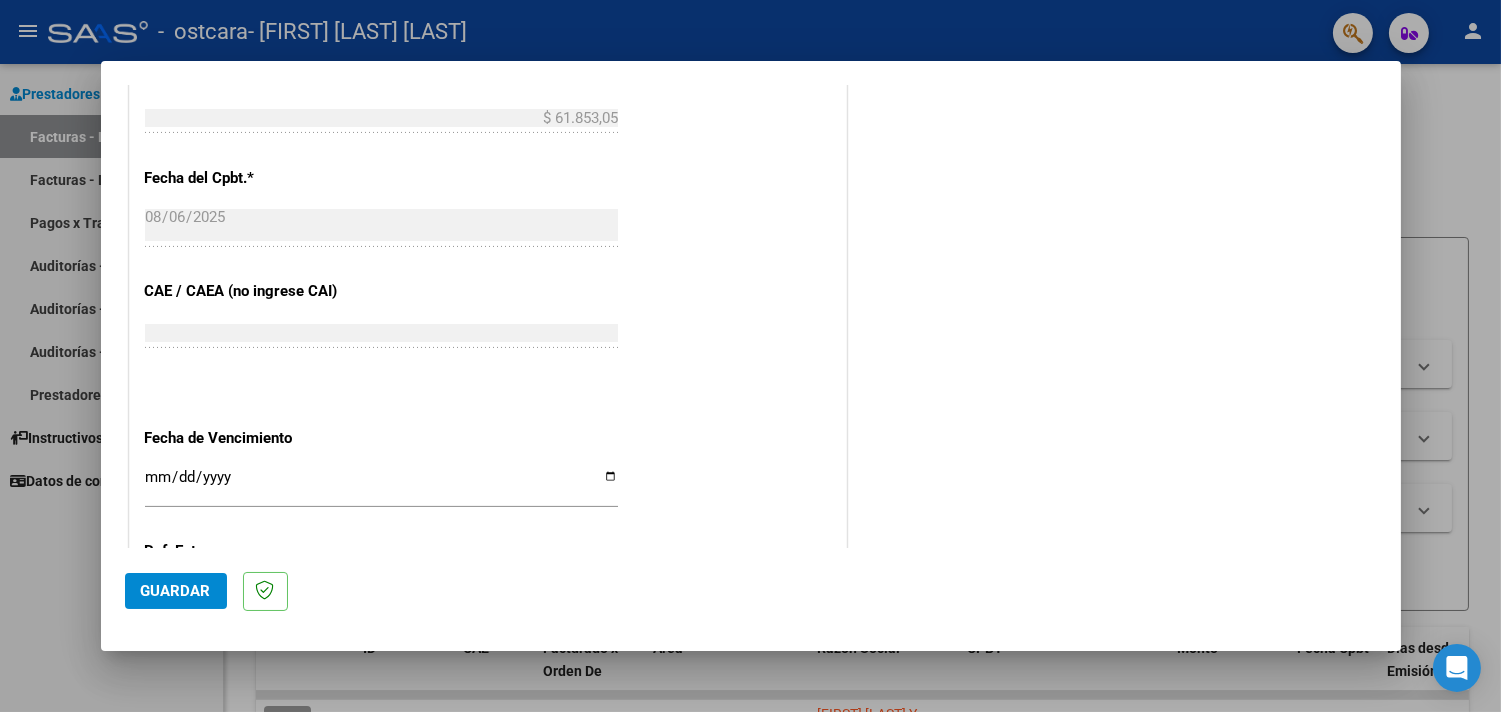 scroll, scrollTop: 1111, scrollLeft: 0, axis: vertical 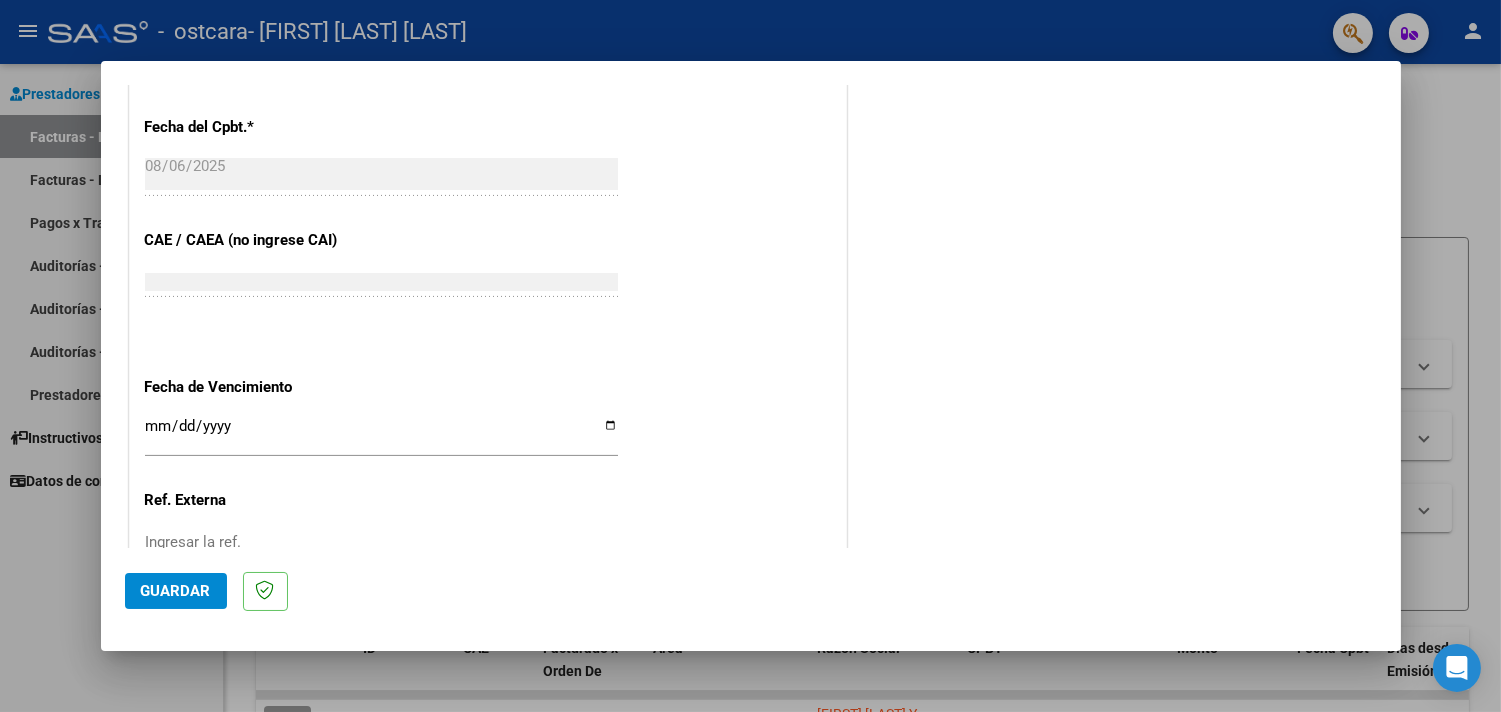type on "202507" 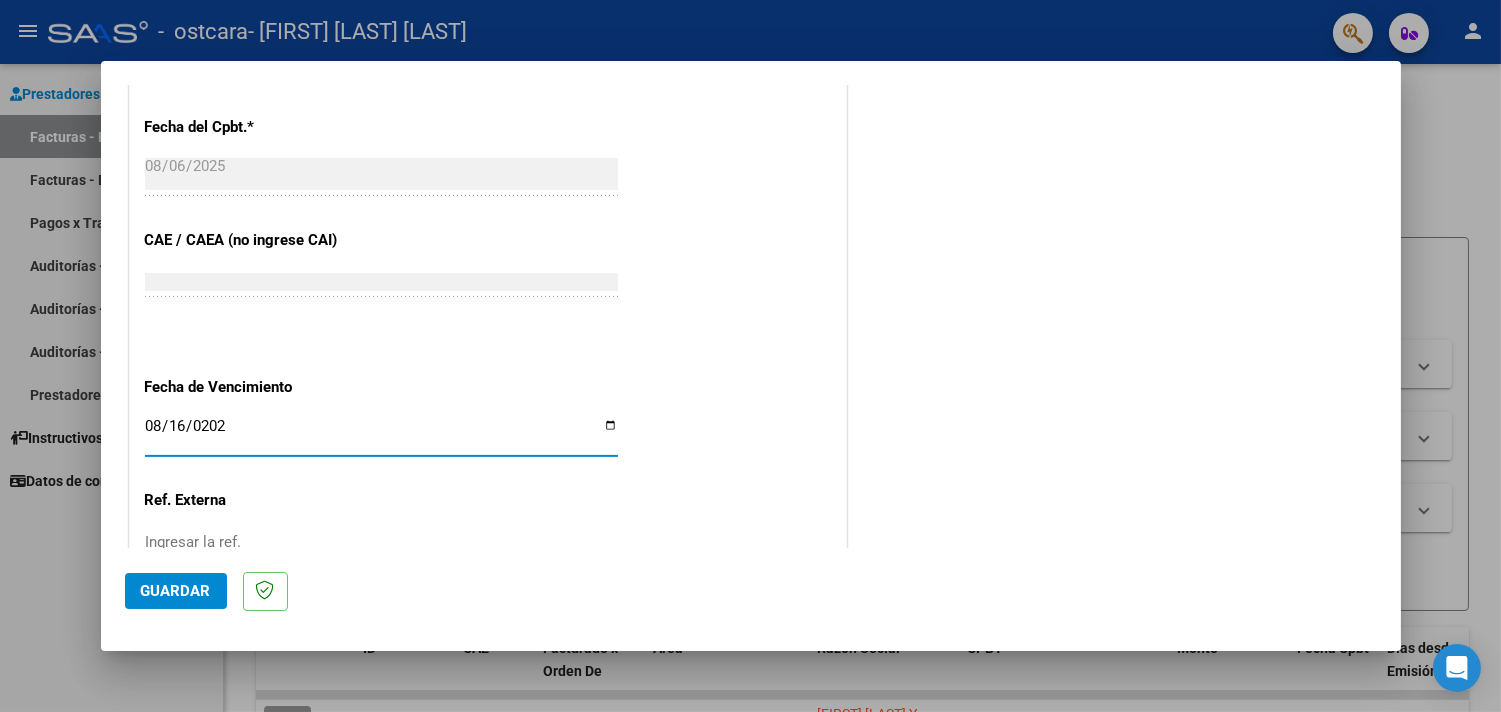 type on "2025-08-16" 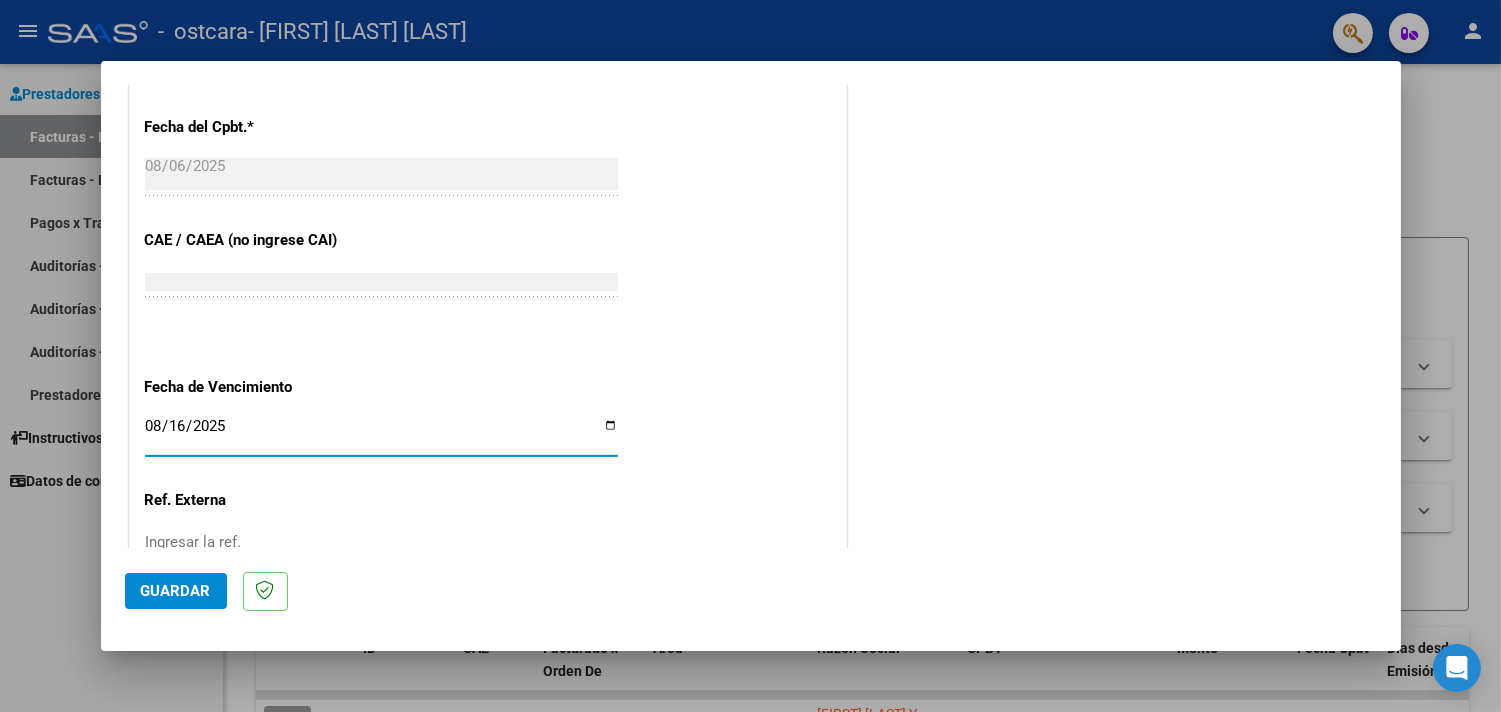 click on "Guardar" 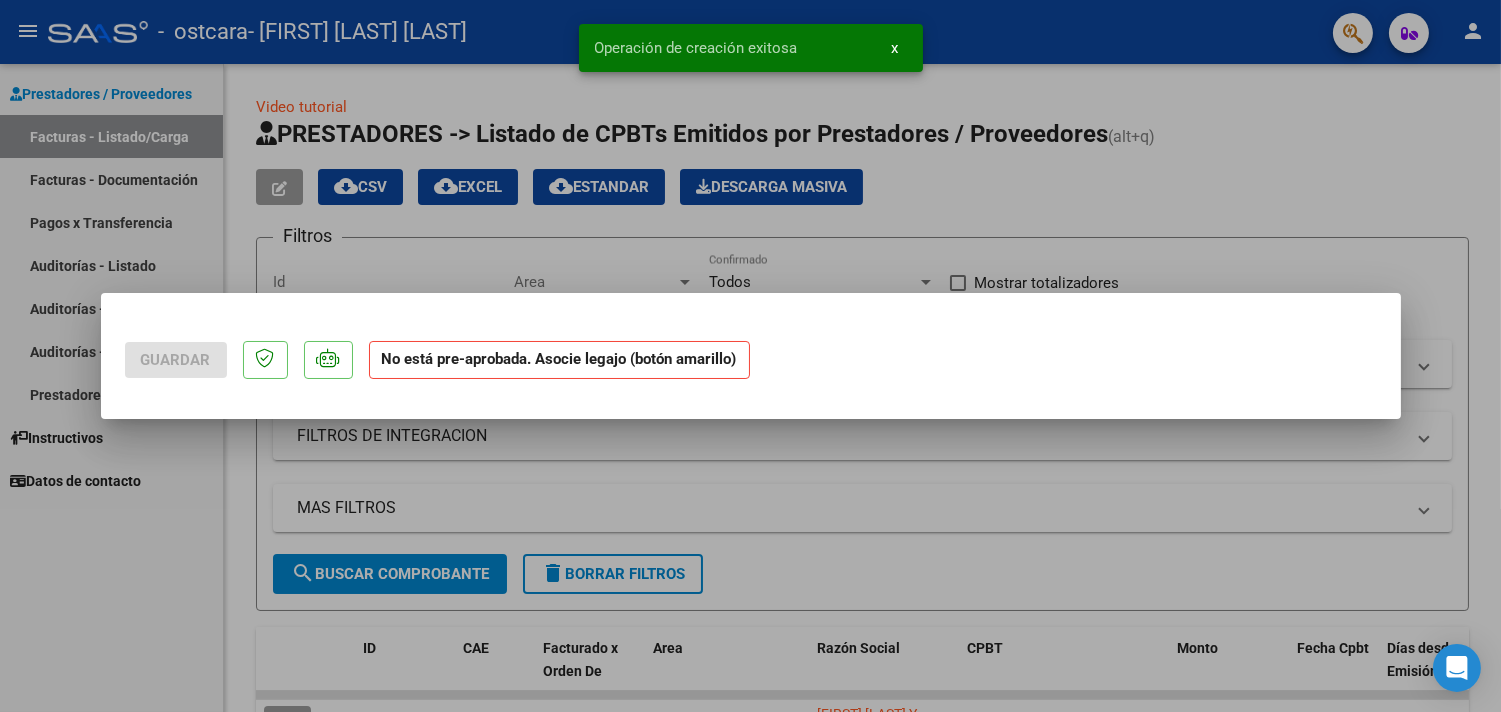 scroll, scrollTop: 0, scrollLeft: 0, axis: both 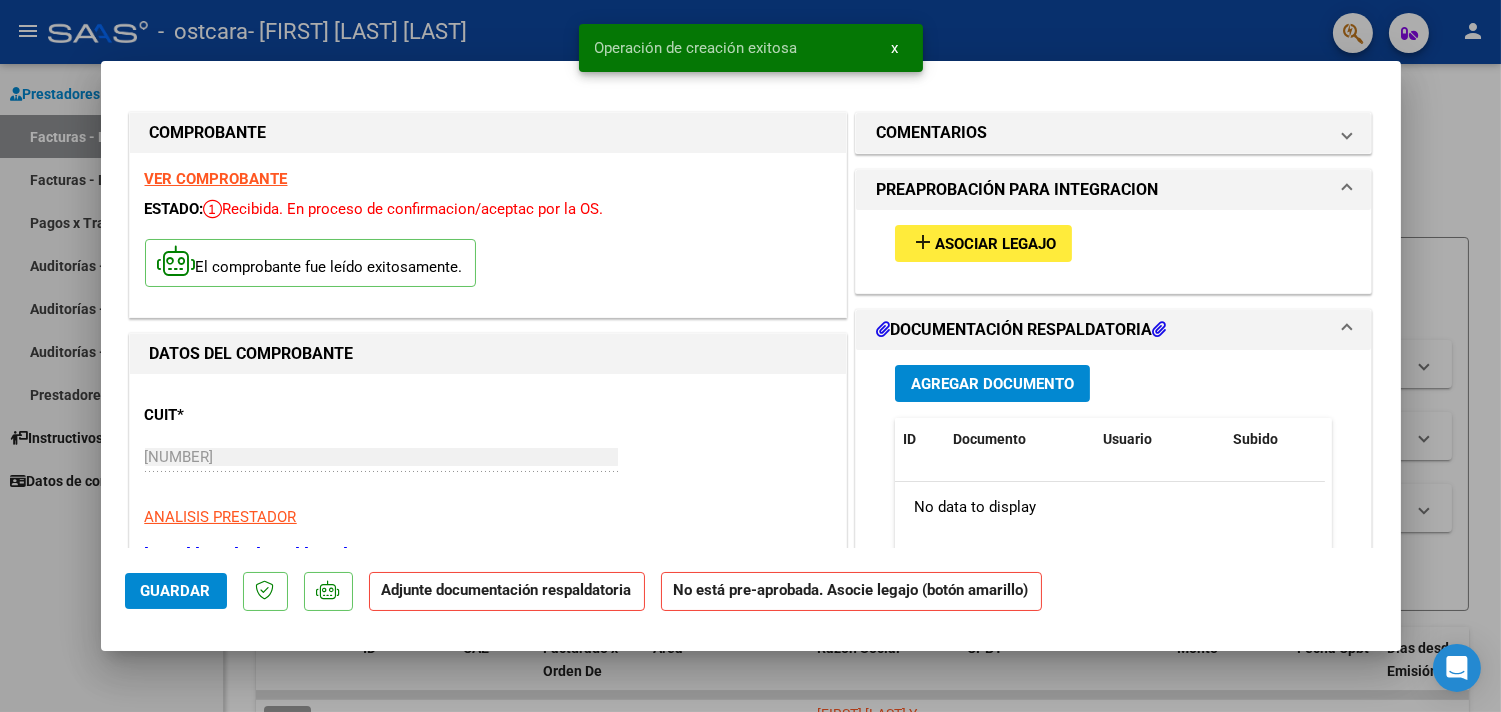click on "Asociar Legajo" at bounding box center (995, 244) 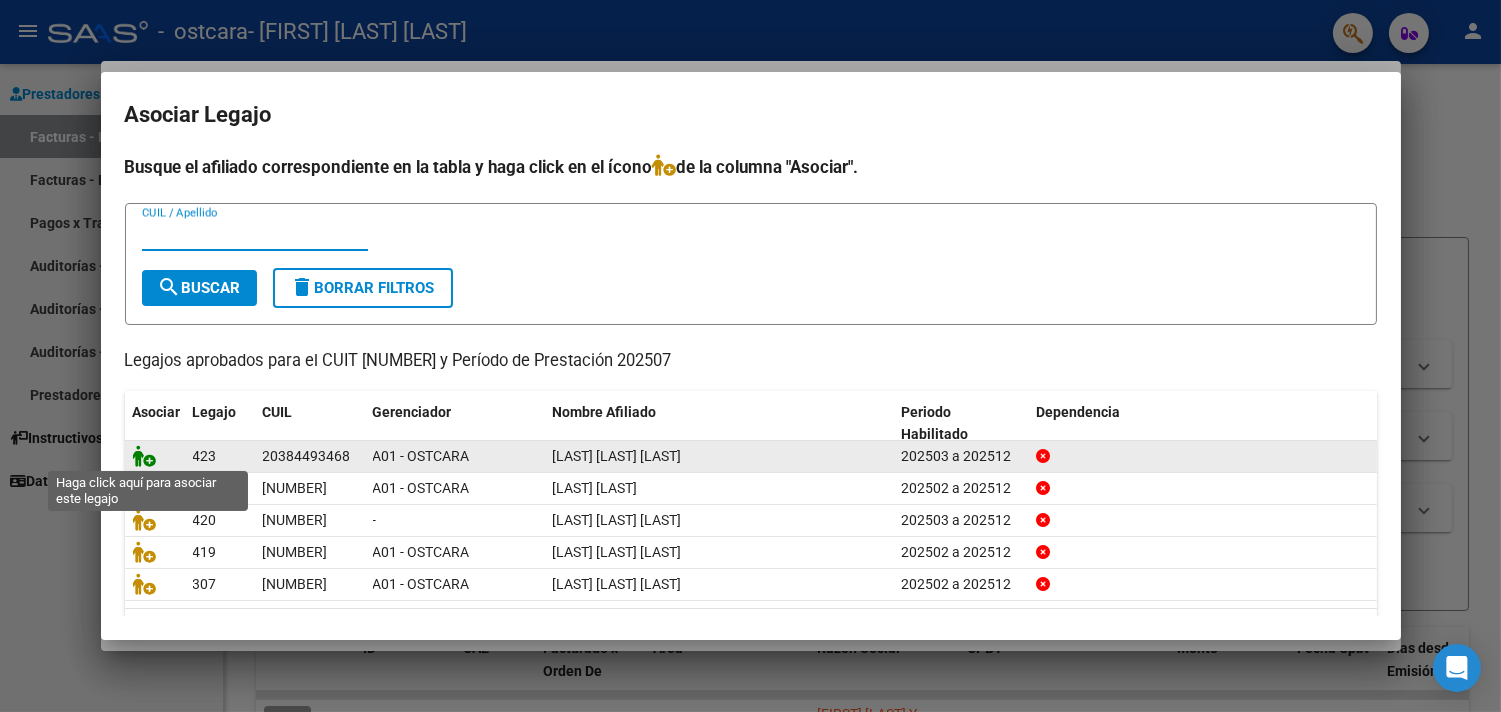click 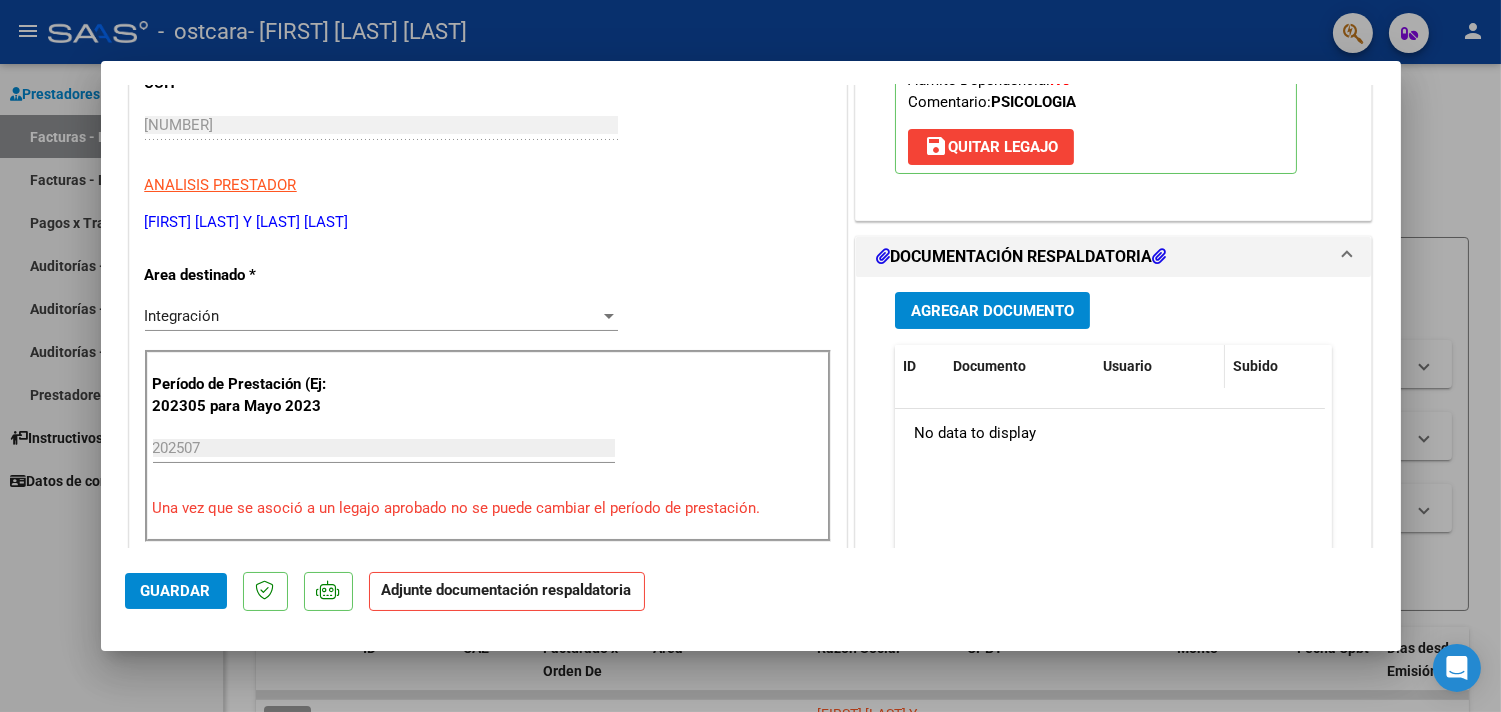 scroll, scrollTop: 333, scrollLeft: 0, axis: vertical 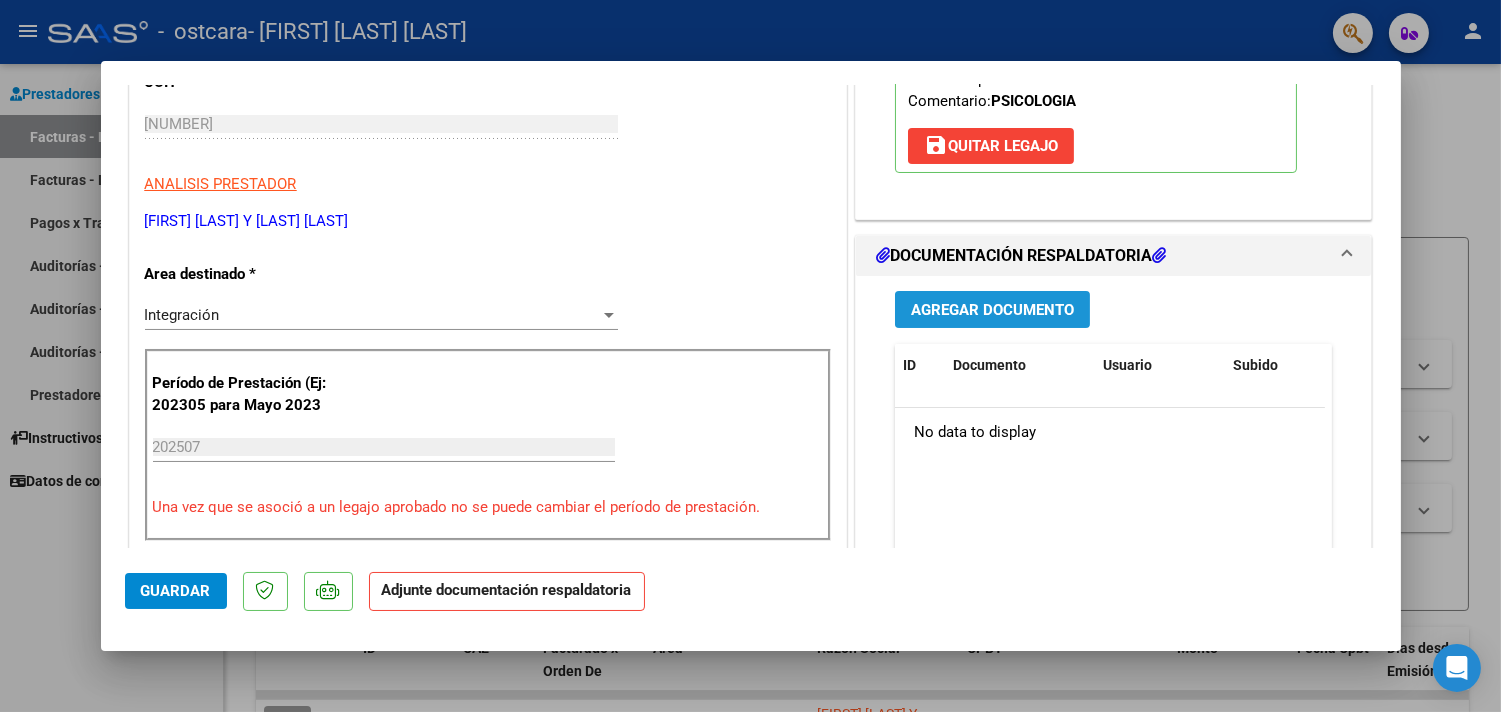 click on "Agregar Documento" at bounding box center (992, 310) 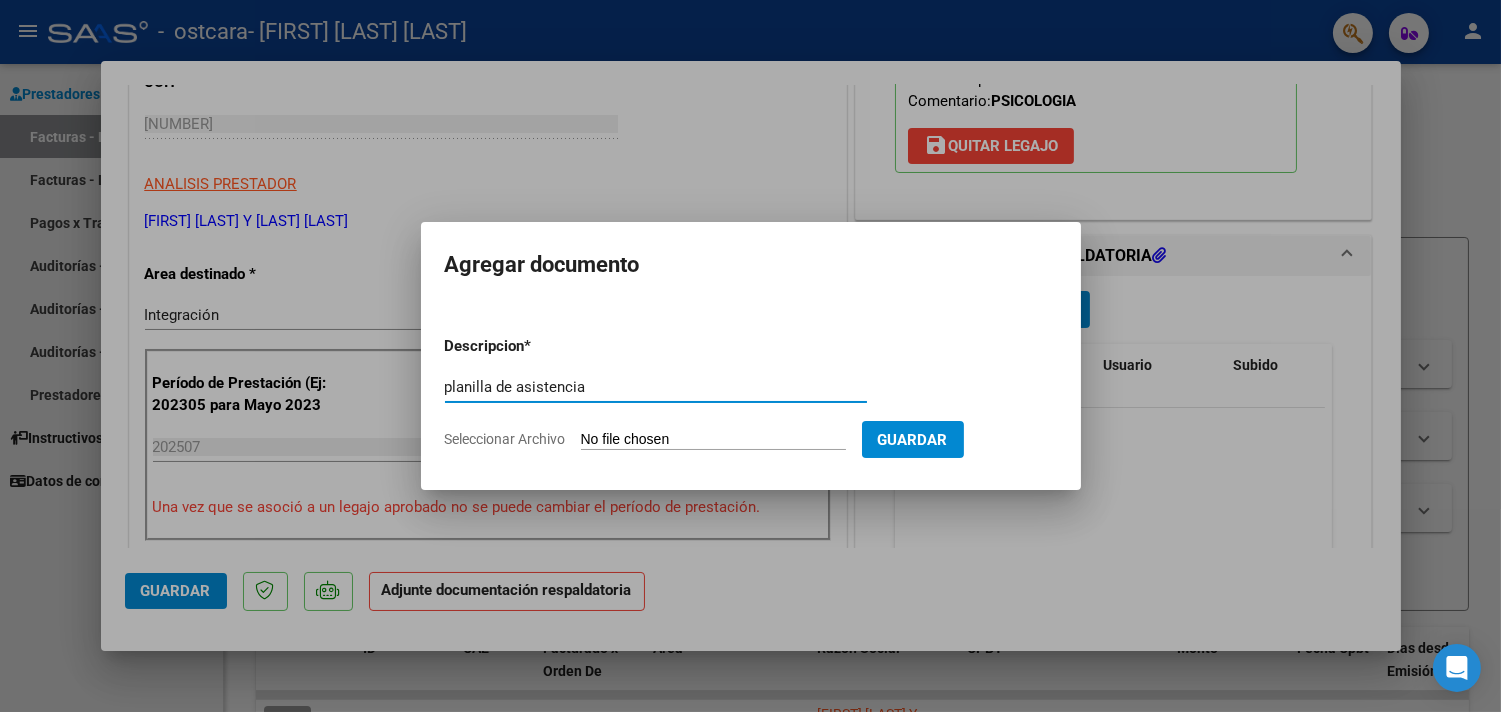type on "planilla de asistencia" 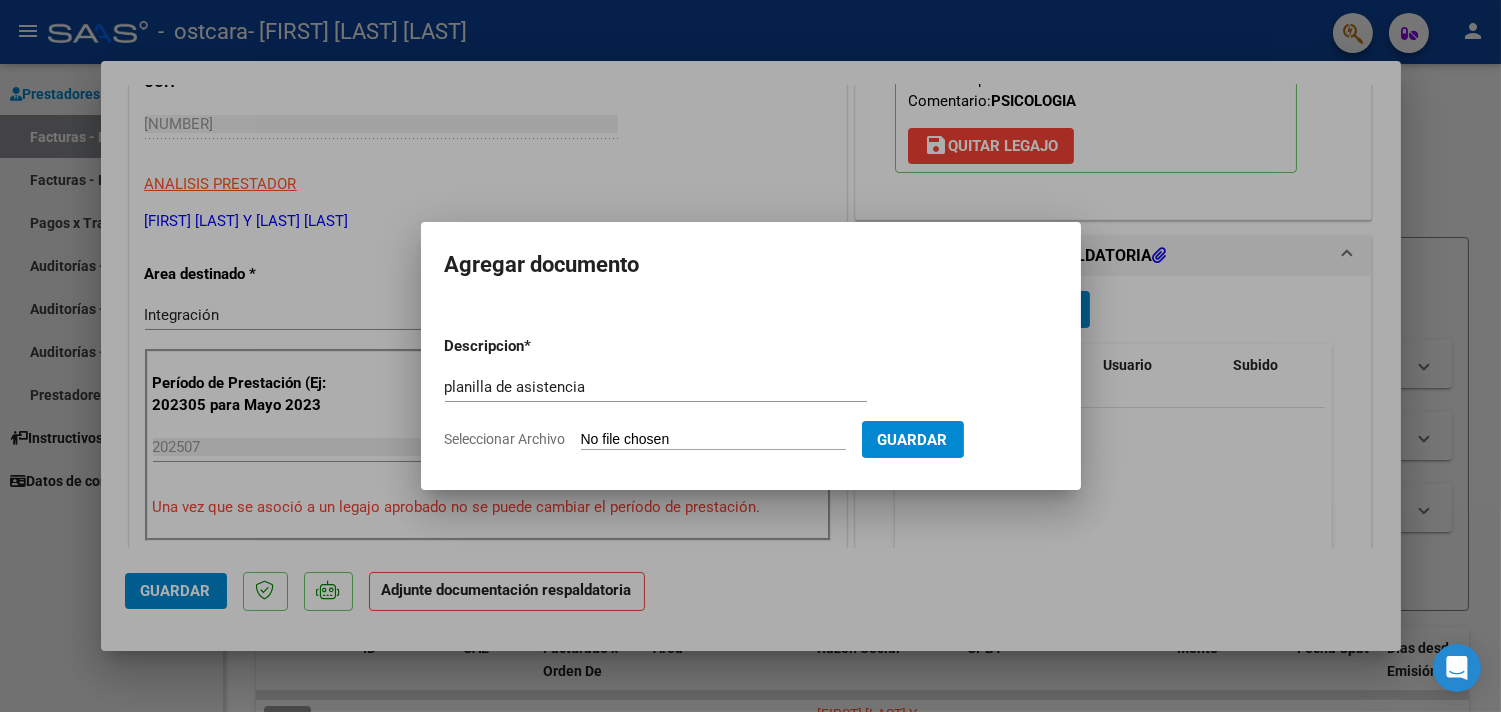 type on "C:\fakepath\OSTCARA - [LAST] [LAST] - ASISTENCIA PSICO.pdf" 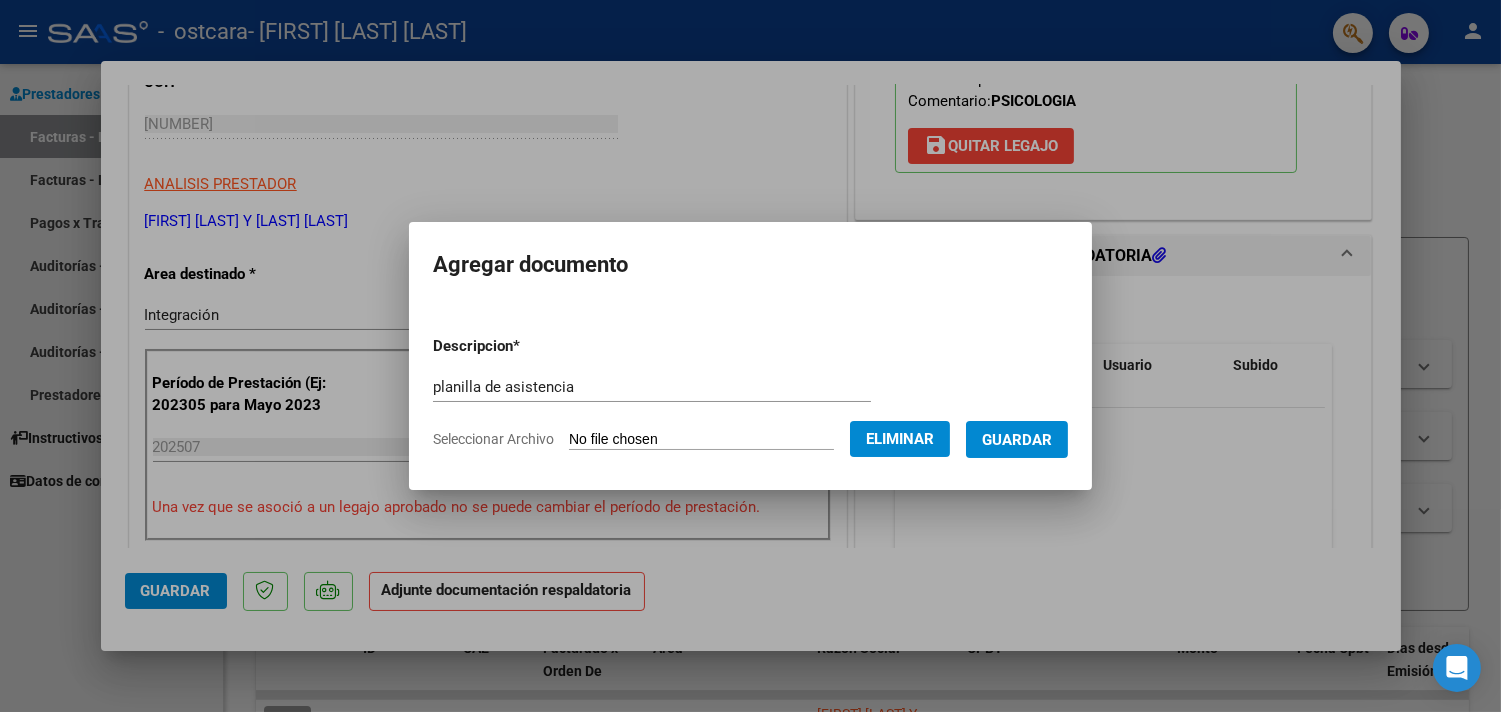 click on "Guardar" at bounding box center [1017, 440] 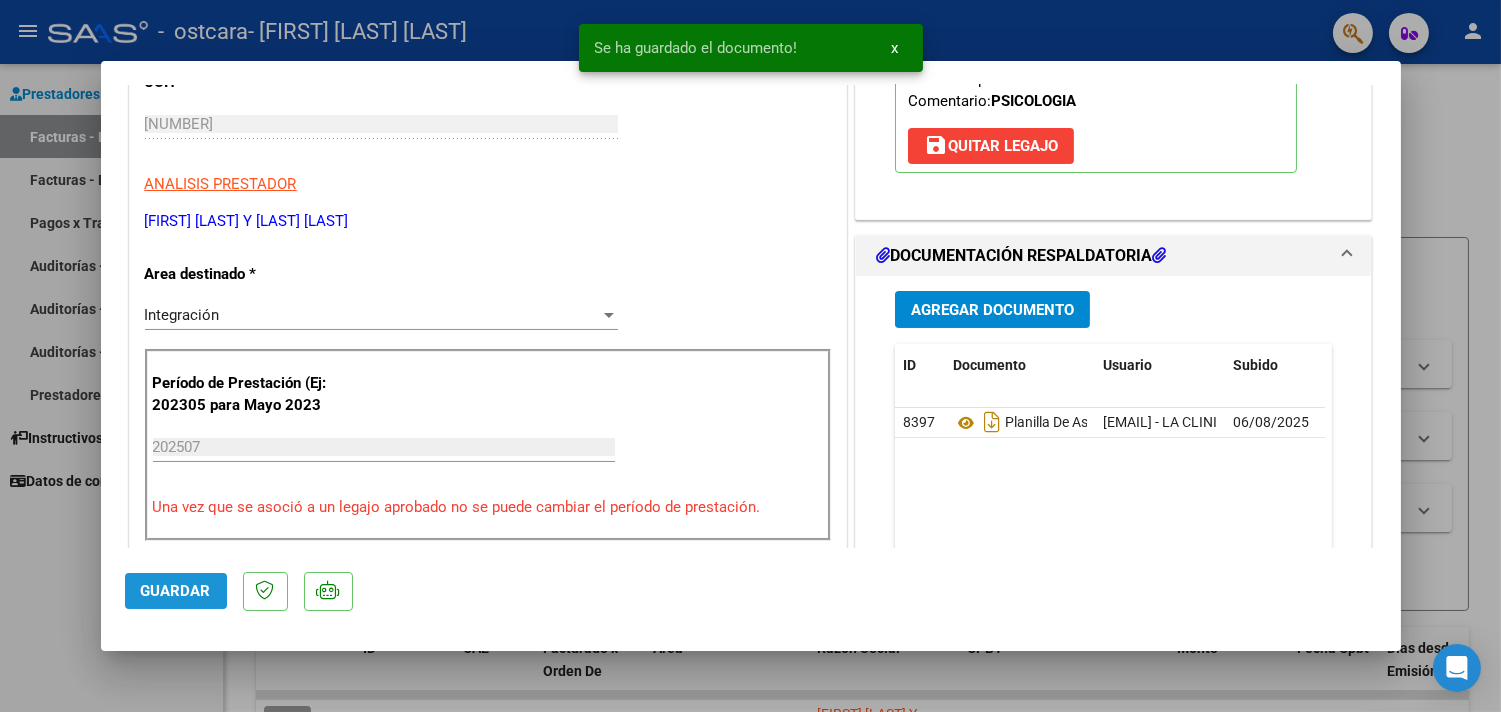 click on "Guardar" 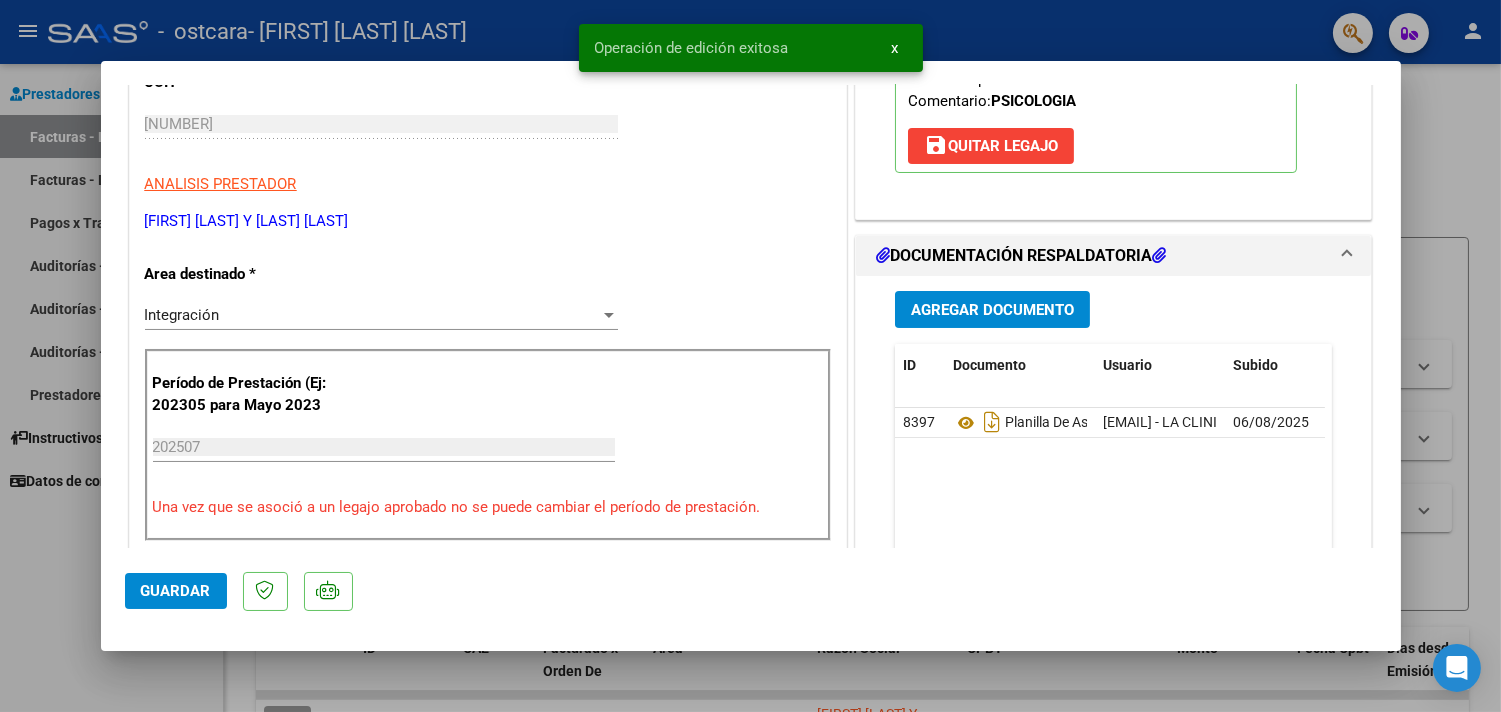 click at bounding box center [750, 356] 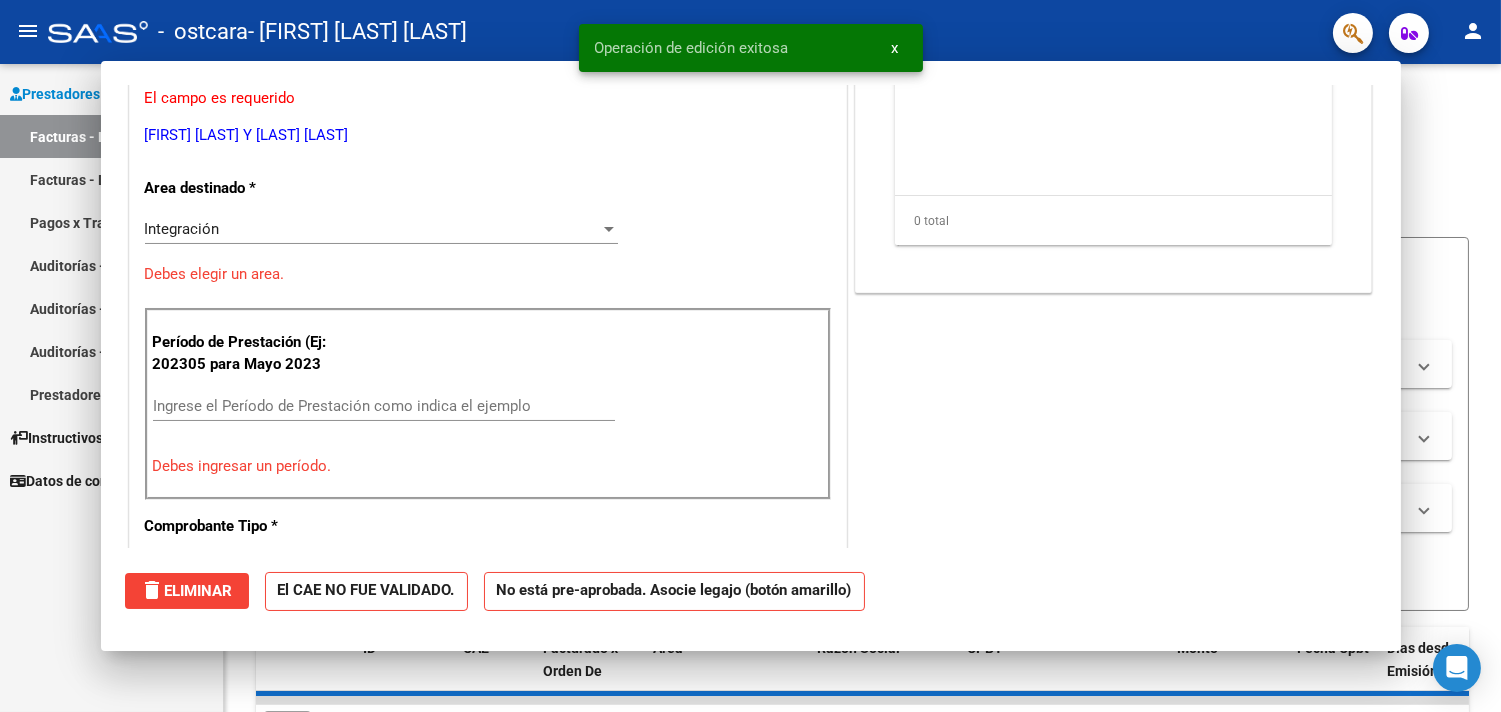 scroll, scrollTop: 272, scrollLeft: 0, axis: vertical 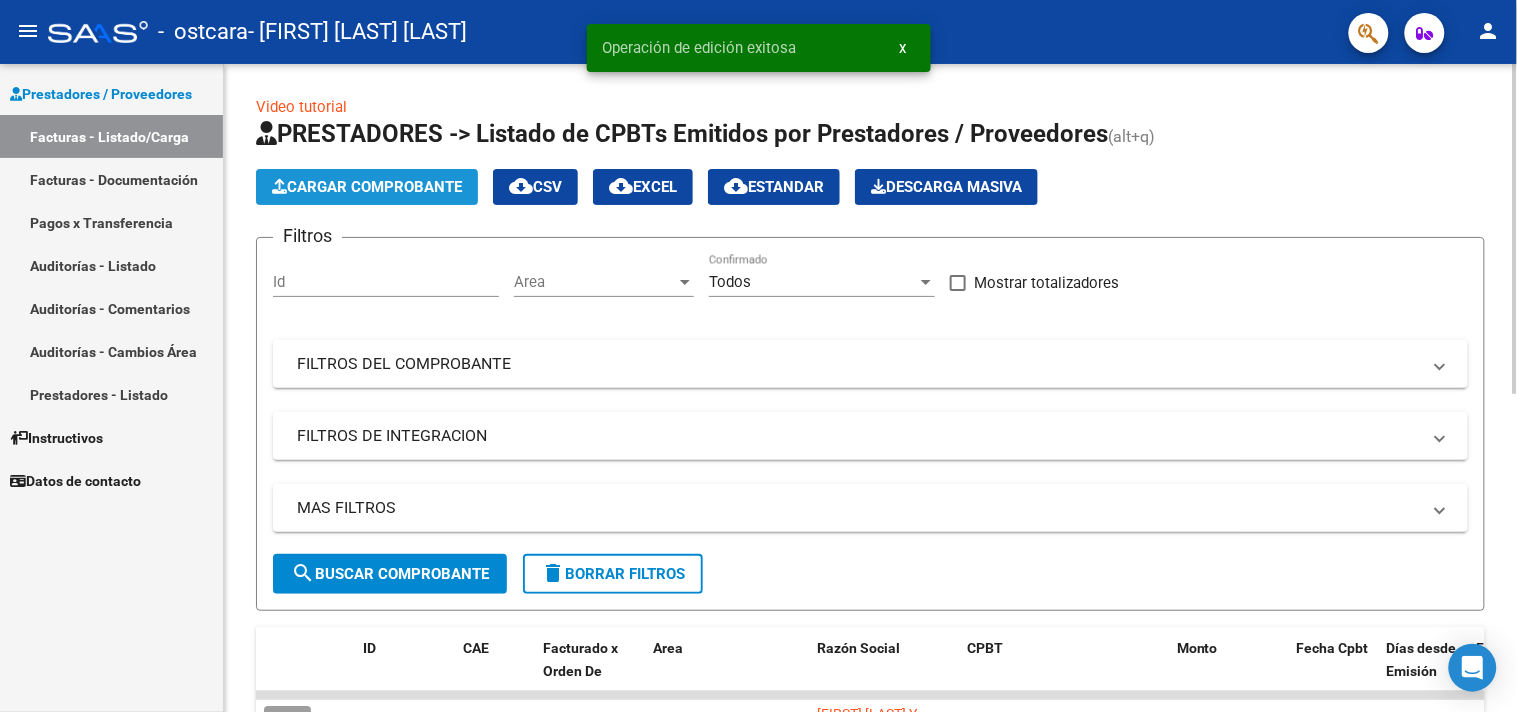 click 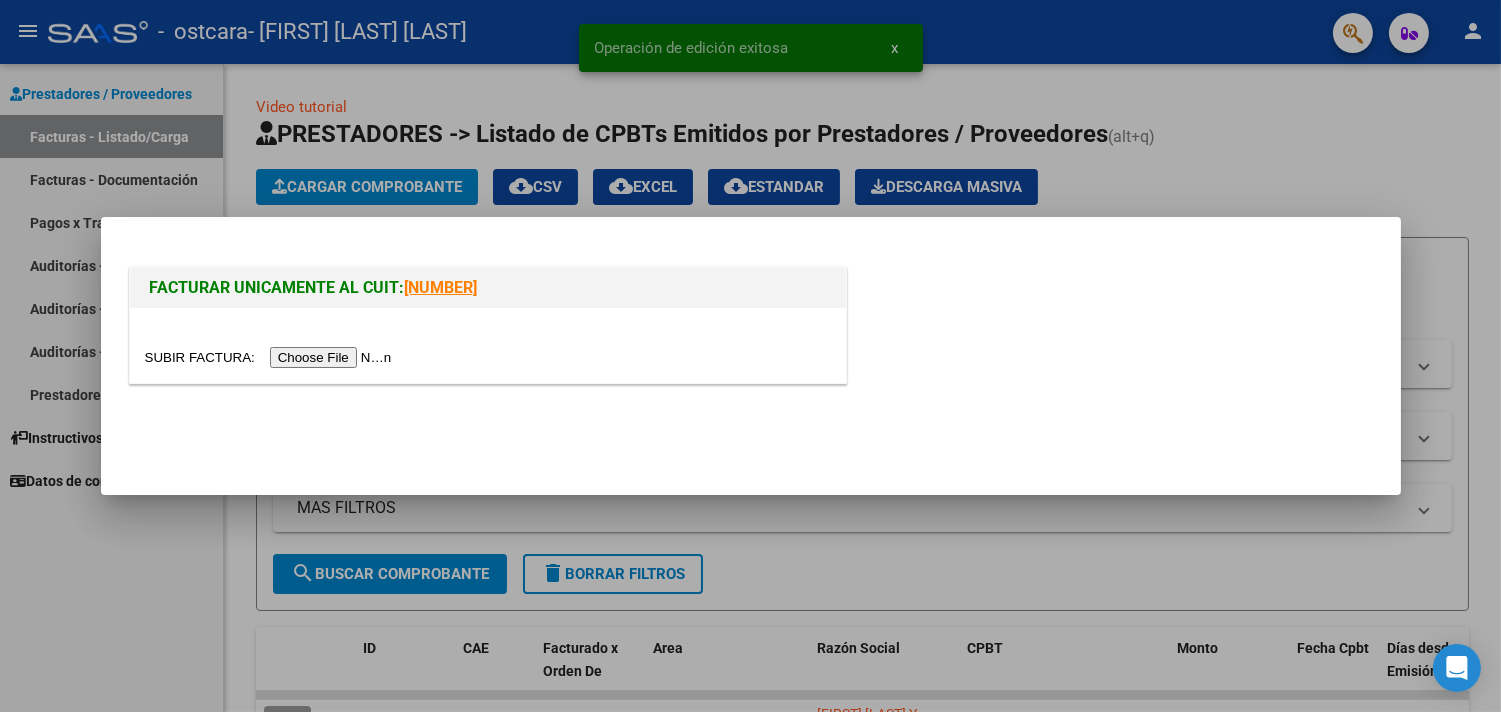 click at bounding box center (271, 357) 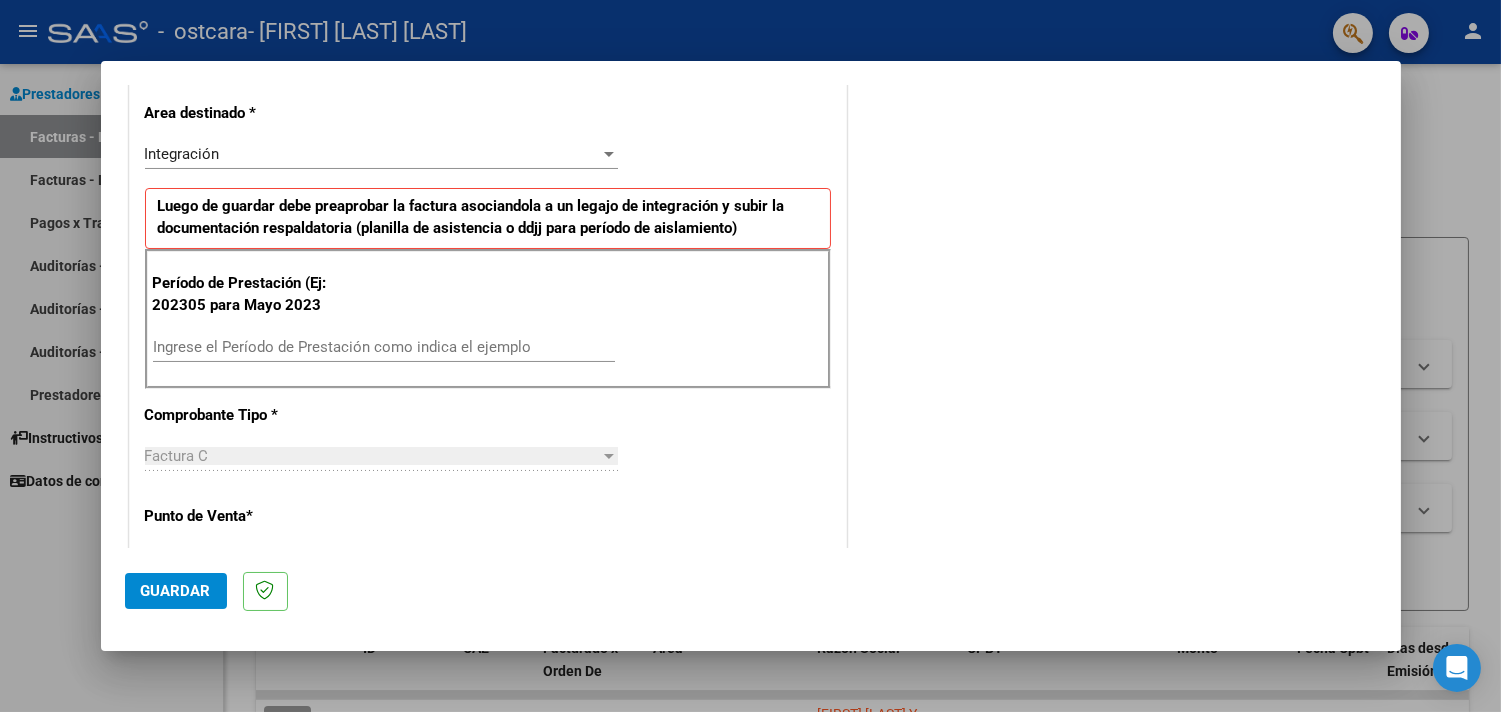 scroll, scrollTop: 444, scrollLeft: 0, axis: vertical 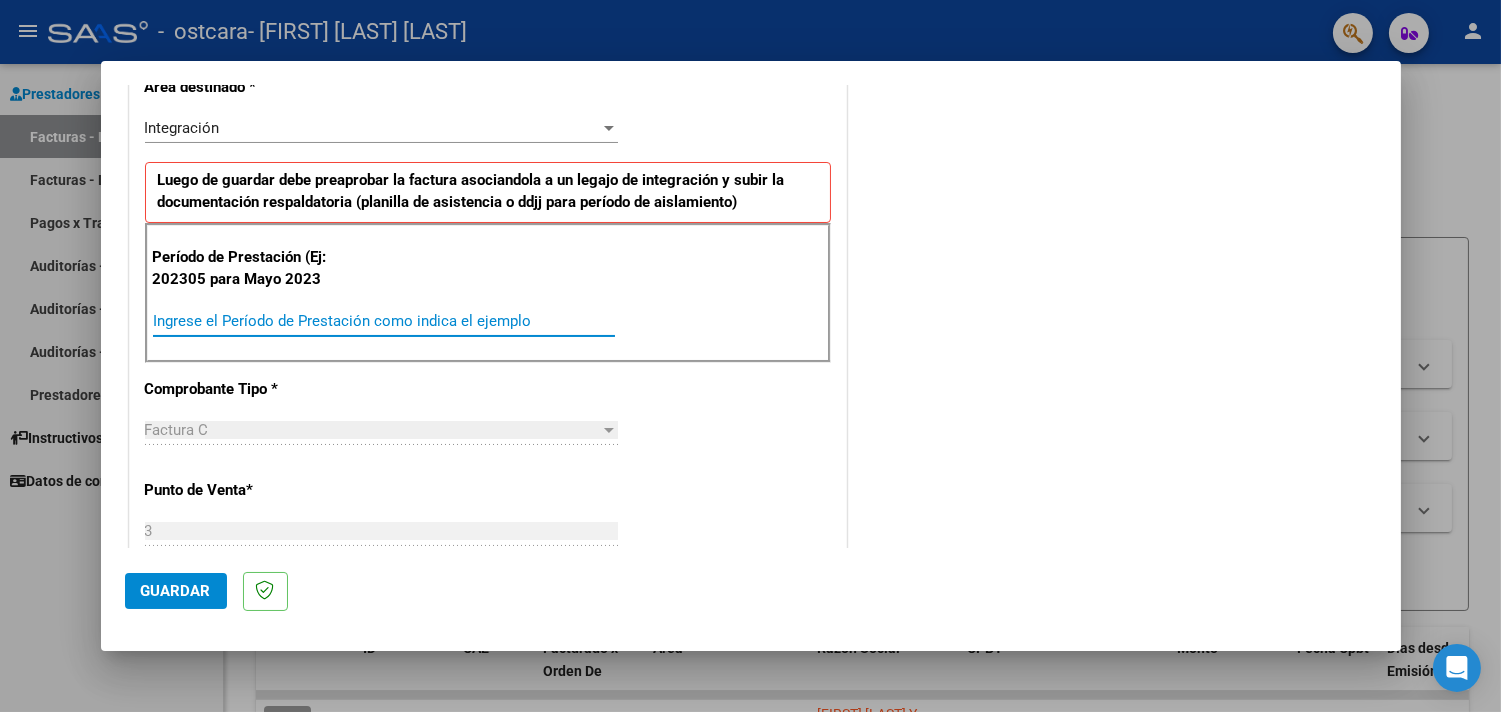 click on "Ingrese el Período de Prestación como indica el ejemplo" at bounding box center [384, 321] 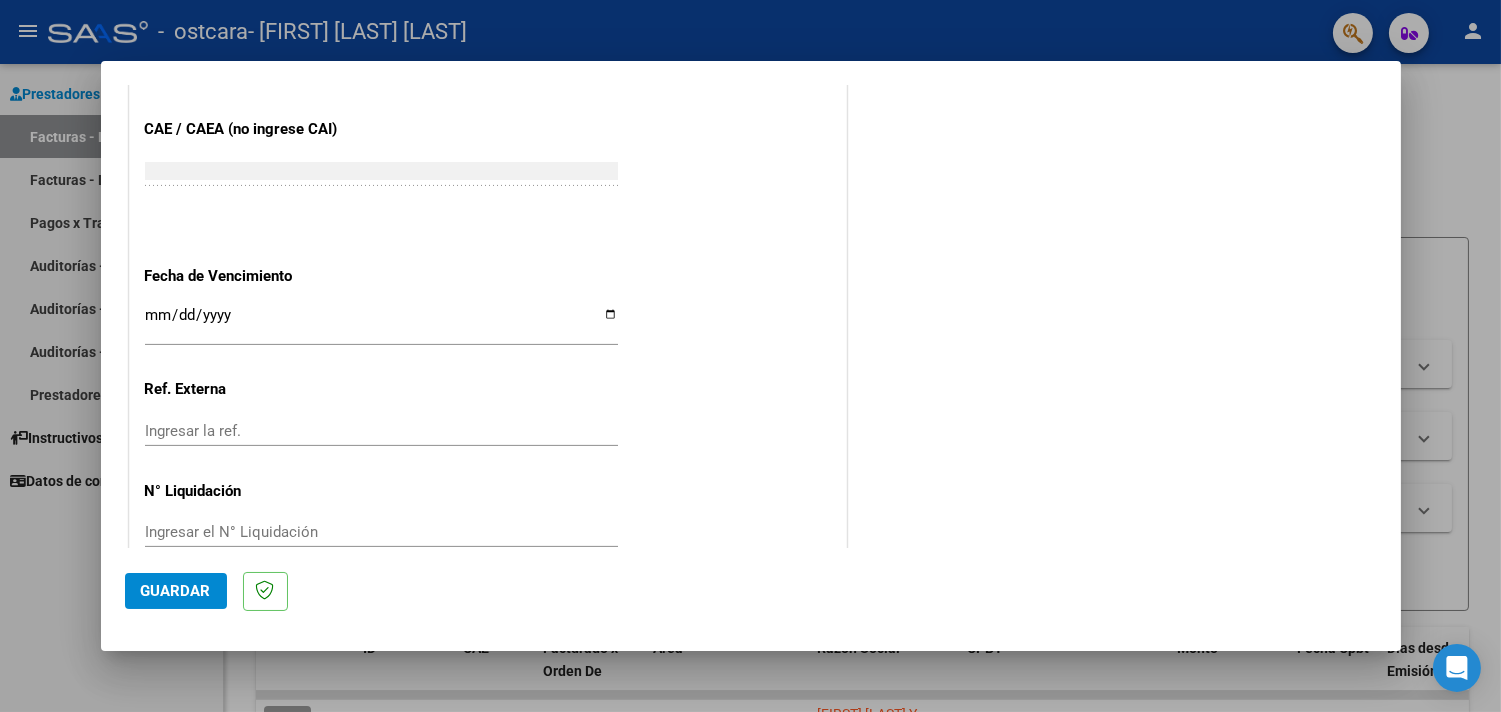 scroll, scrollTop: 1258, scrollLeft: 0, axis: vertical 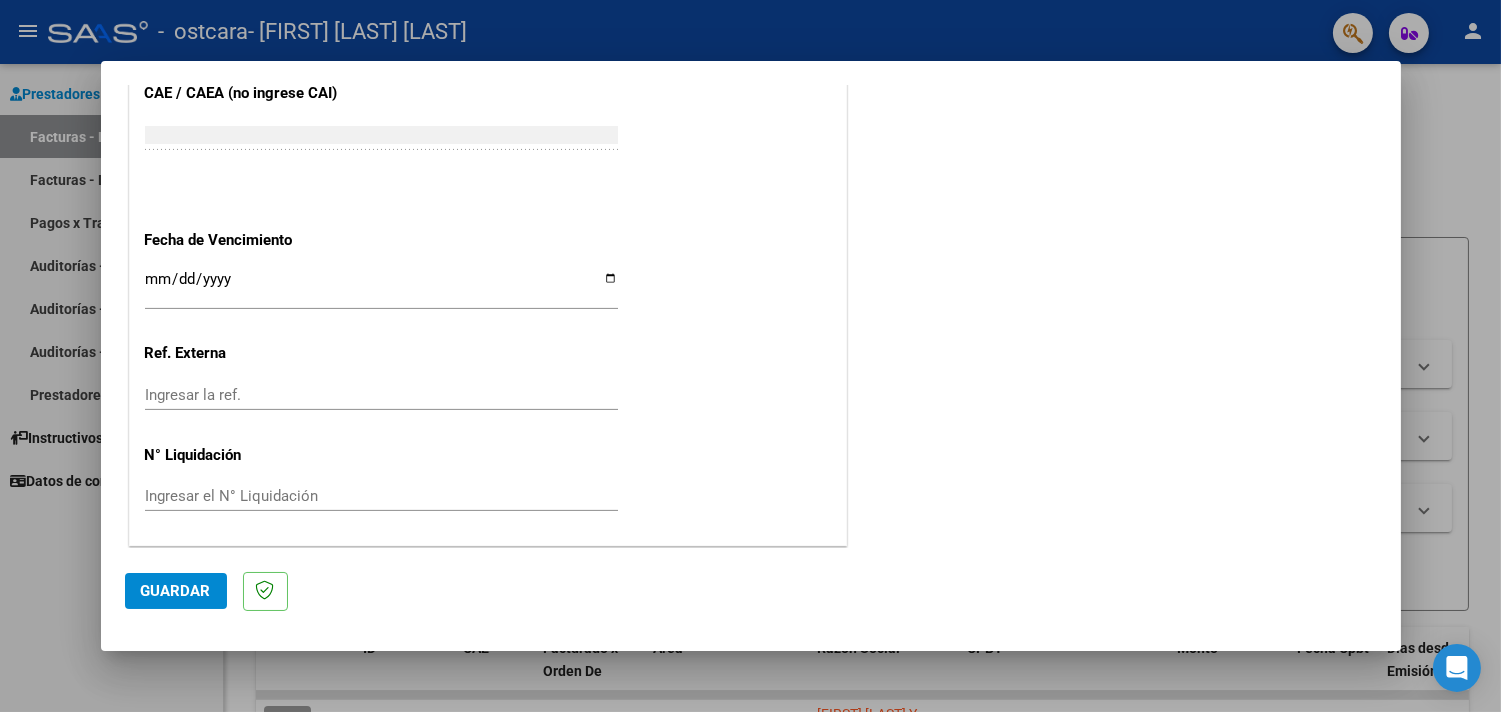 type on "202507" 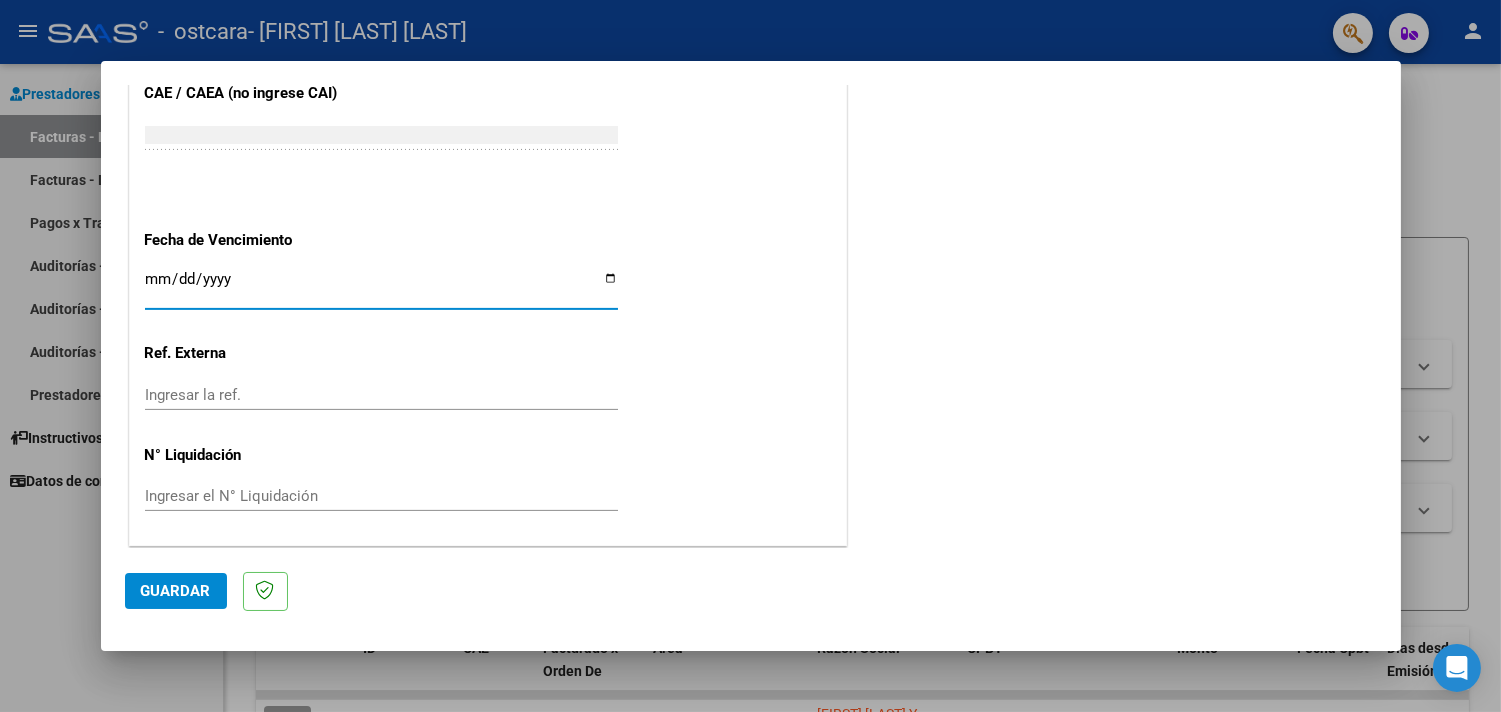 click on "Ingresar la fecha" at bounding box center [381, 287] 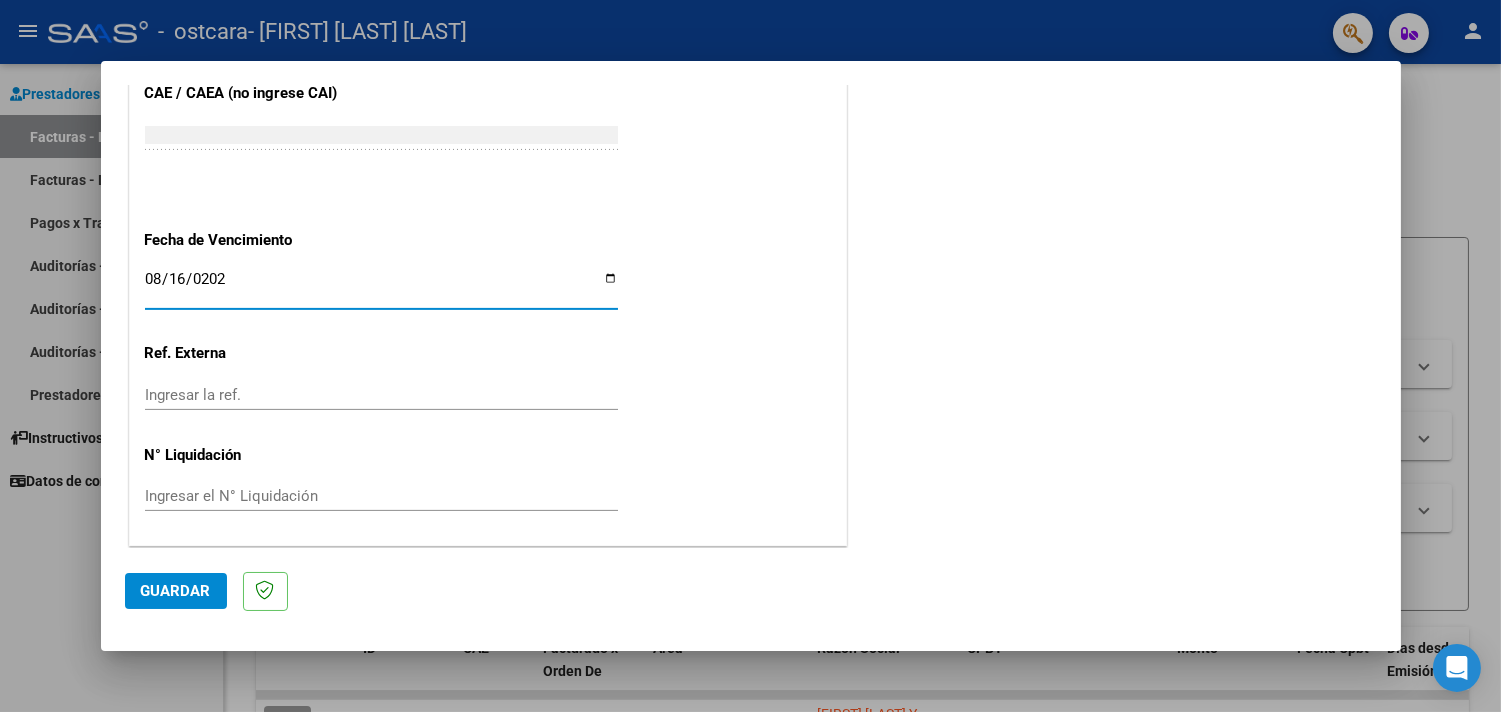 type on "2025-08-16" 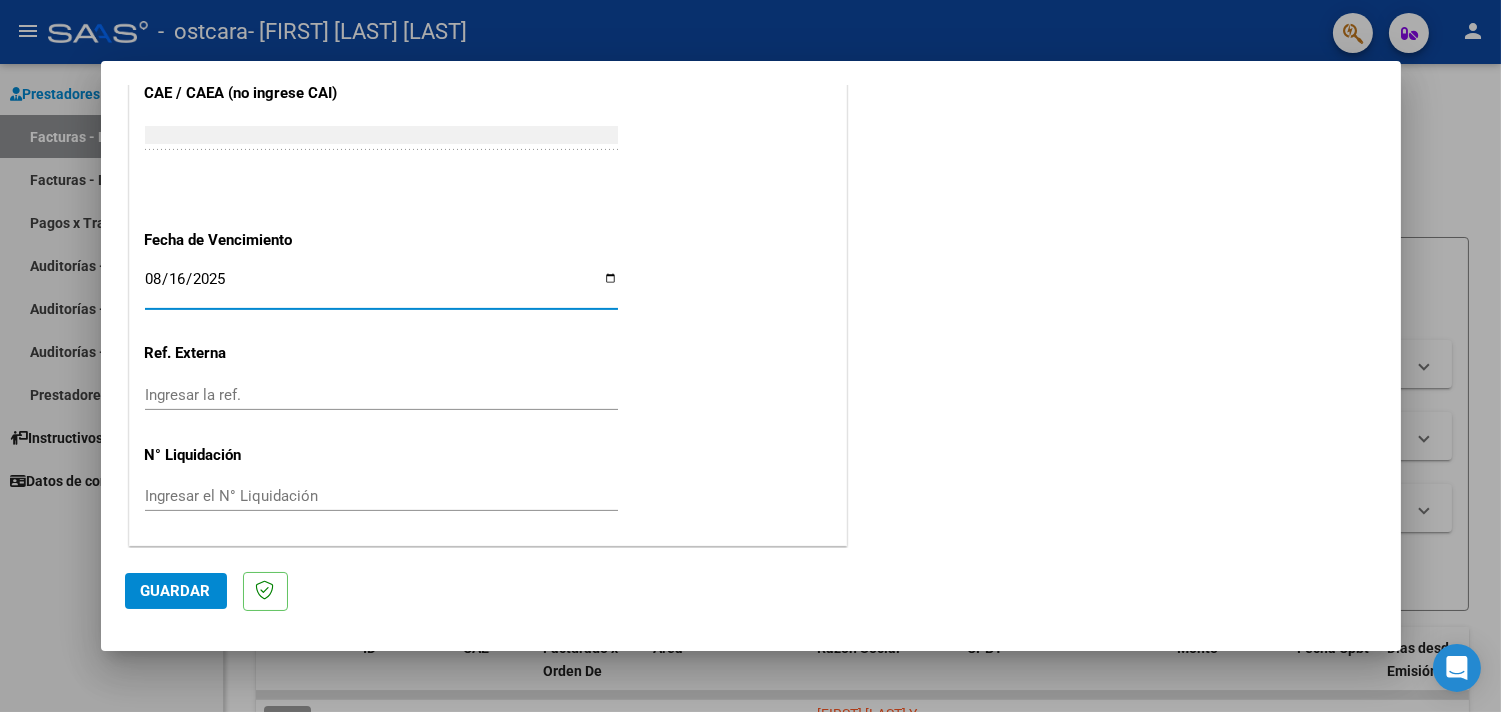 click on "Guardar" 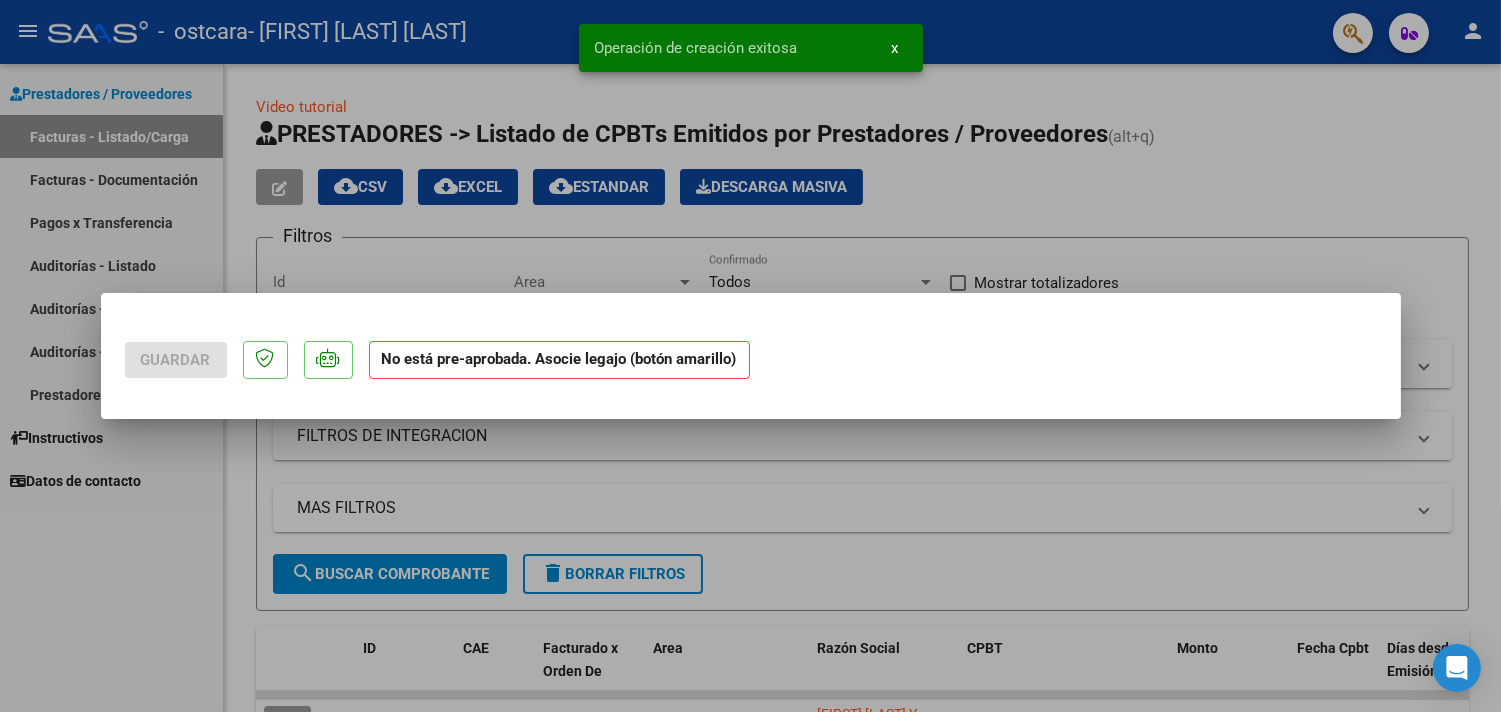 scroll, scrollTop: 0, scrollLeft: 0, axis: both 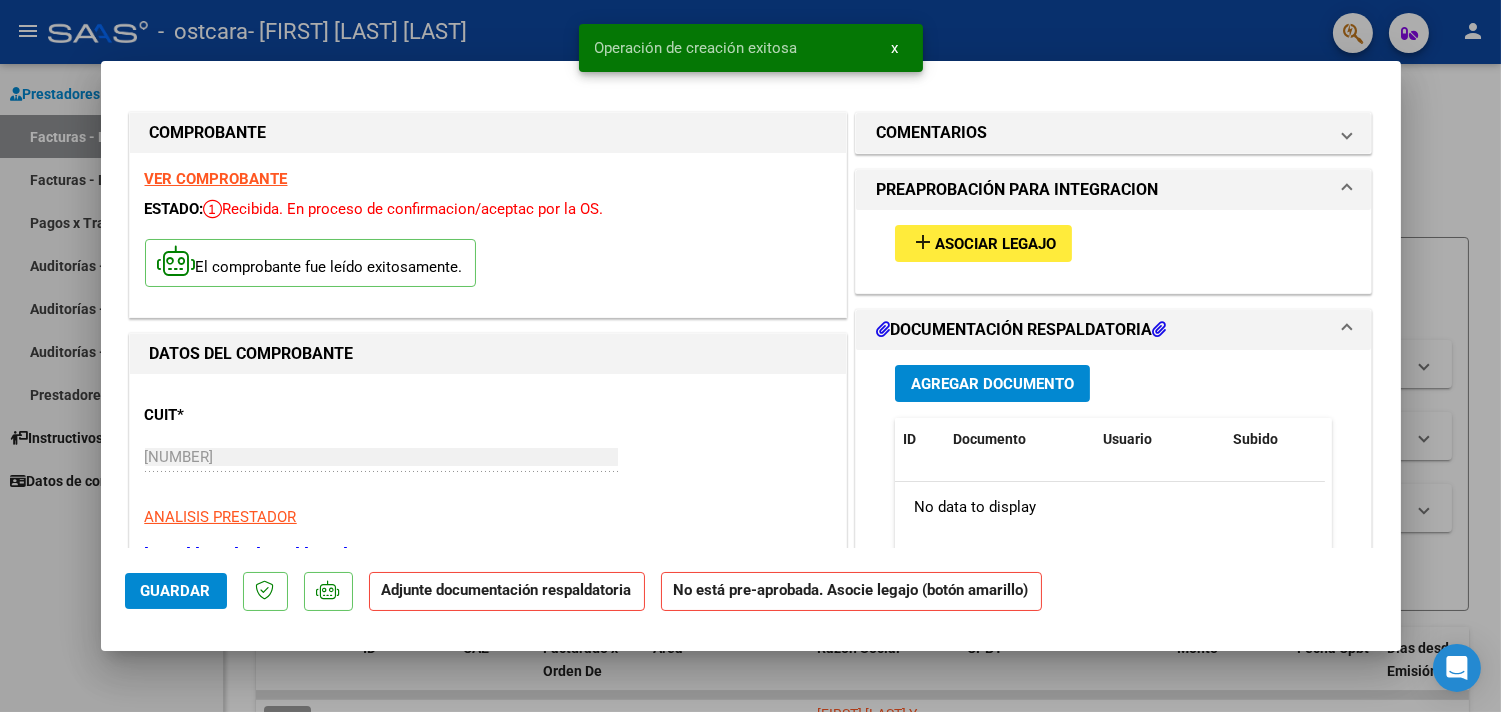 click on "add" at bounding box center [923, 242] 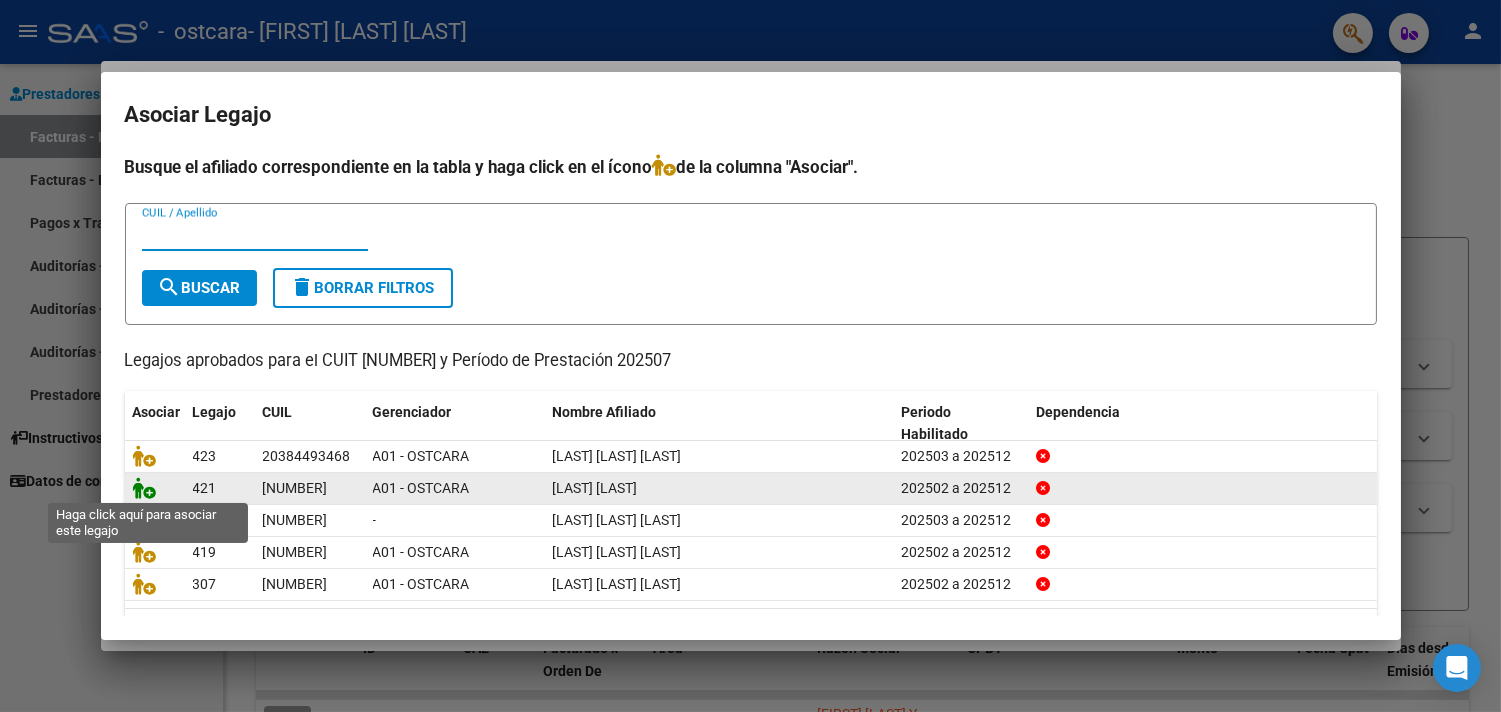 click 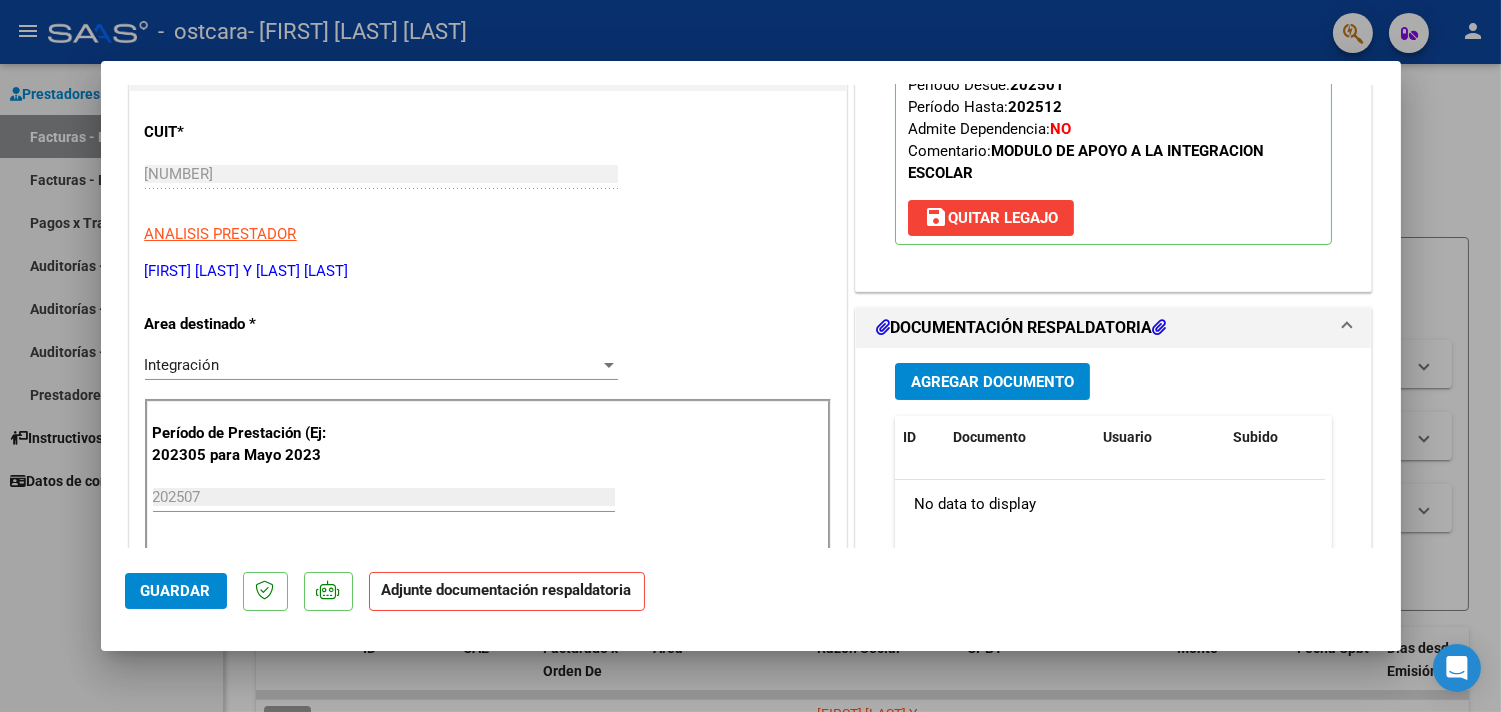 scroll, scrollTop: 333, scrollLeft: 0, axis: vertical 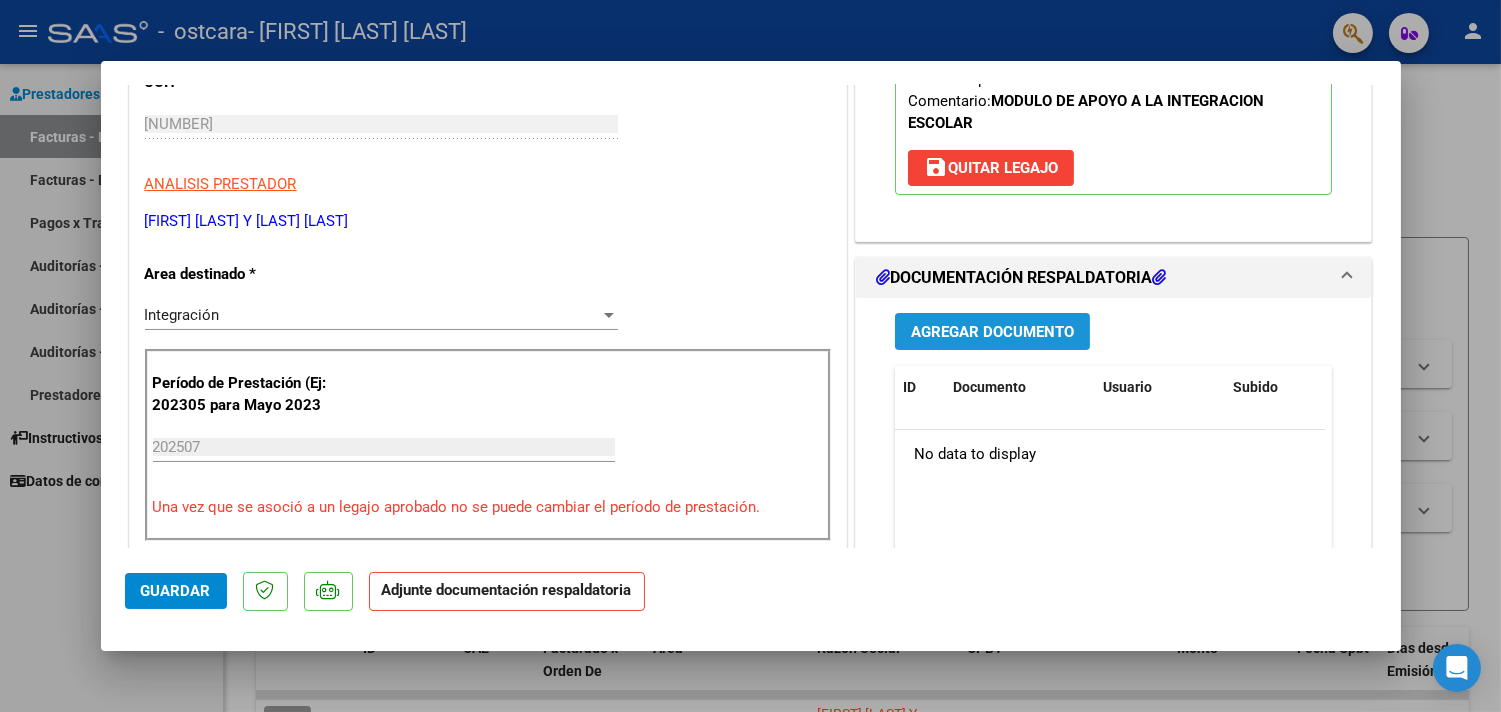 click on "Agregar Documento" at bounding box center (992, 331) 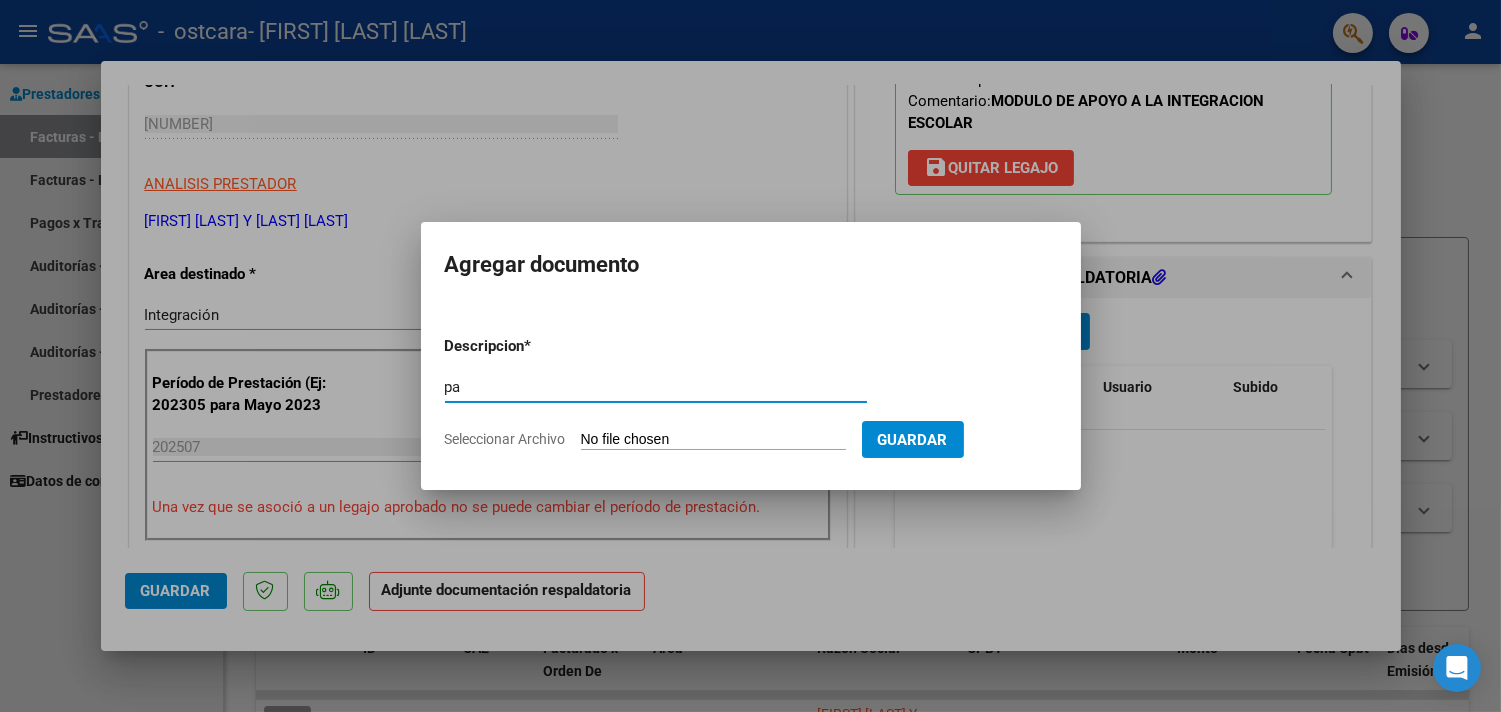 type on "p" 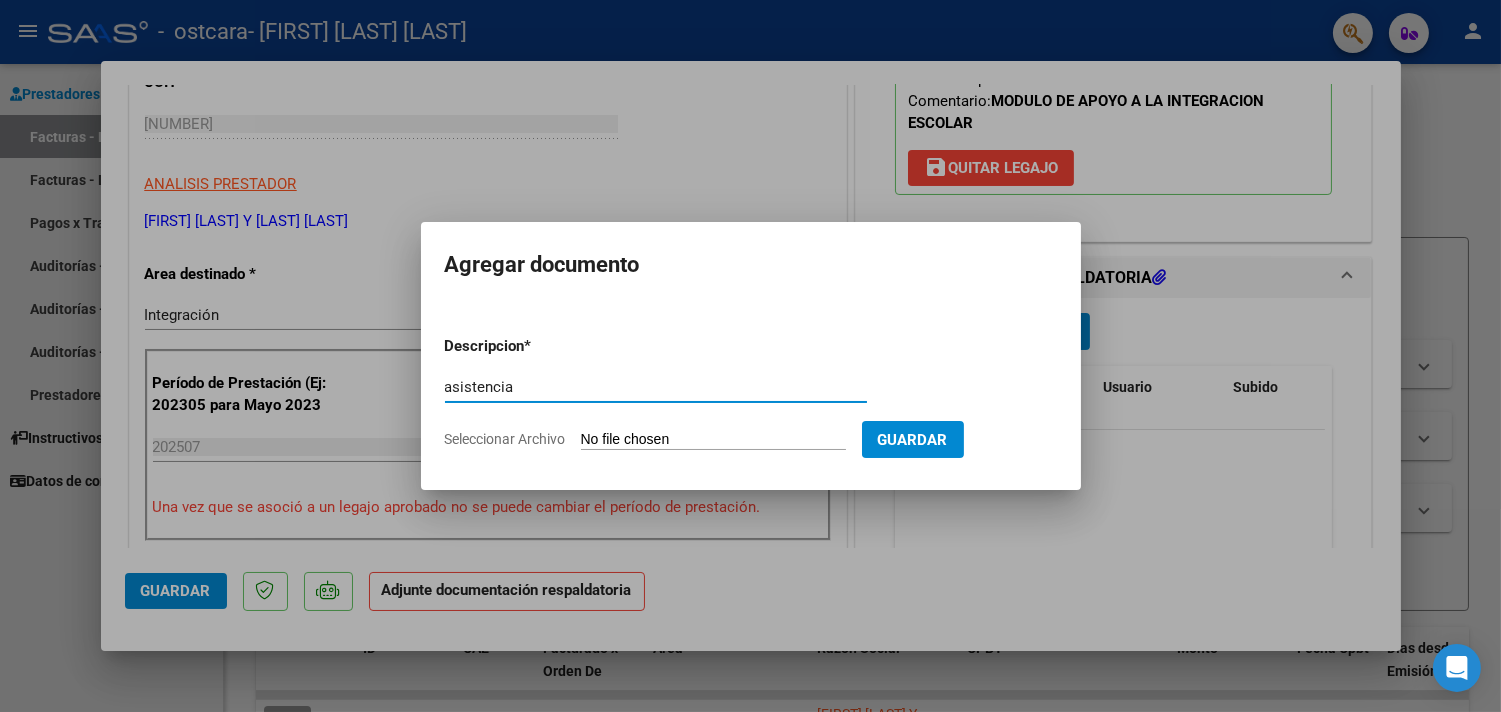 type on "asistencia" 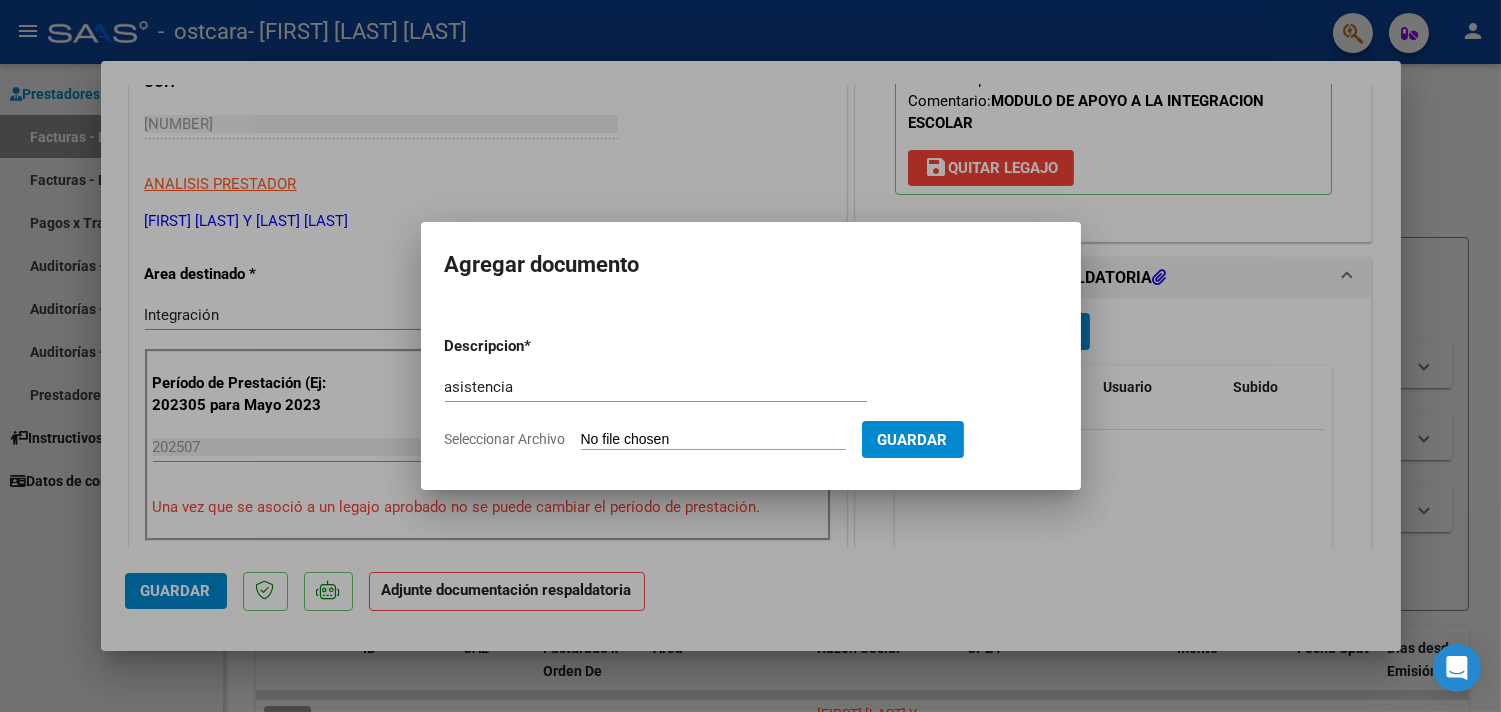 click on "Seleccionar Archivo" at bounding box center (713, 440) 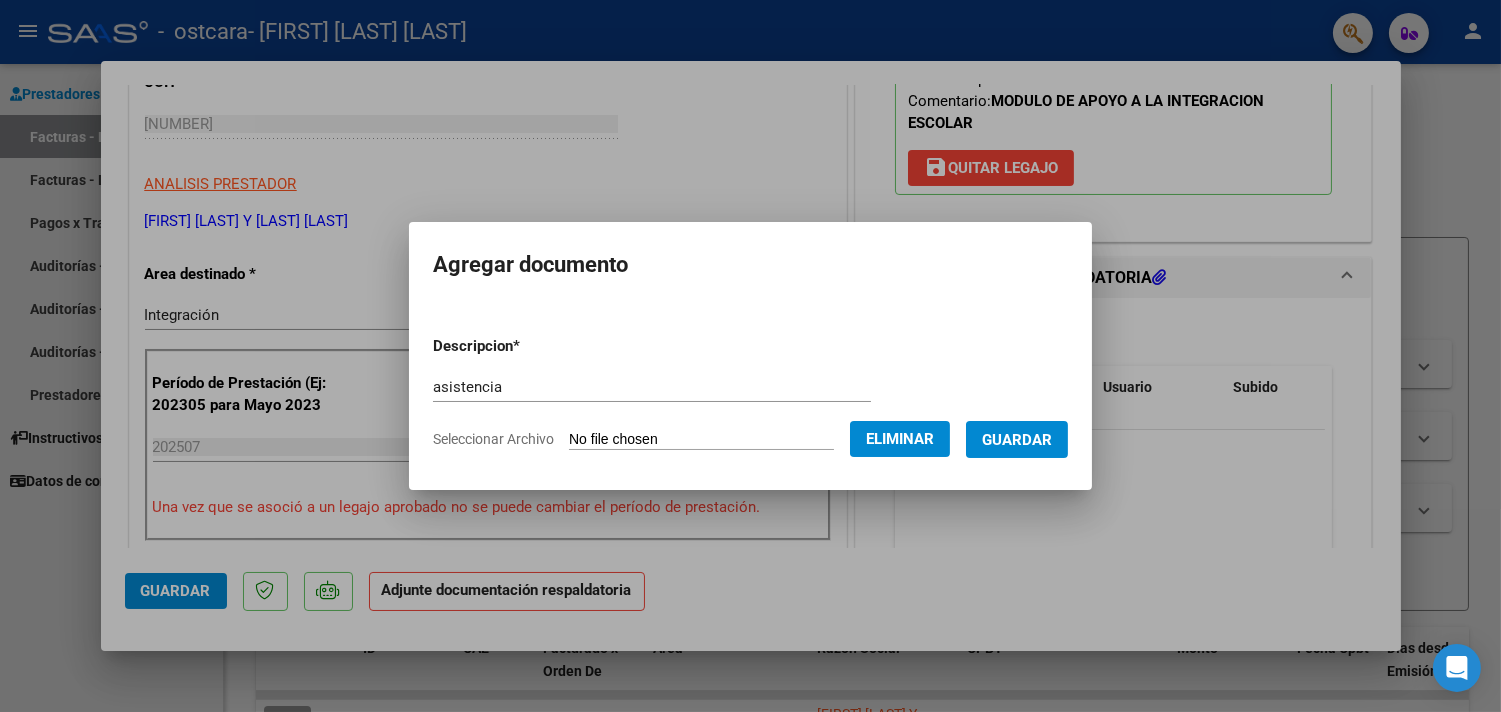 click on "Guardar" at bounding box center [1017, 439] 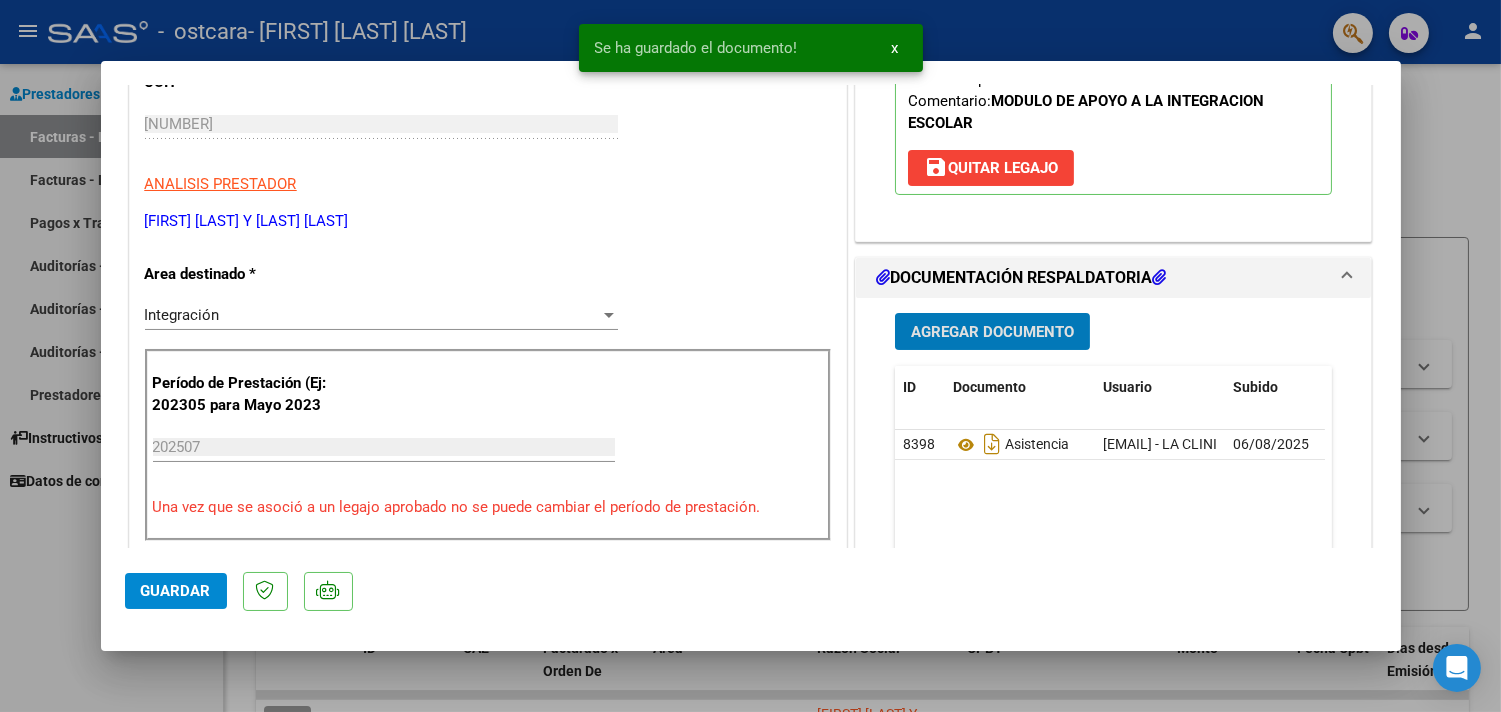click on "Guardar" 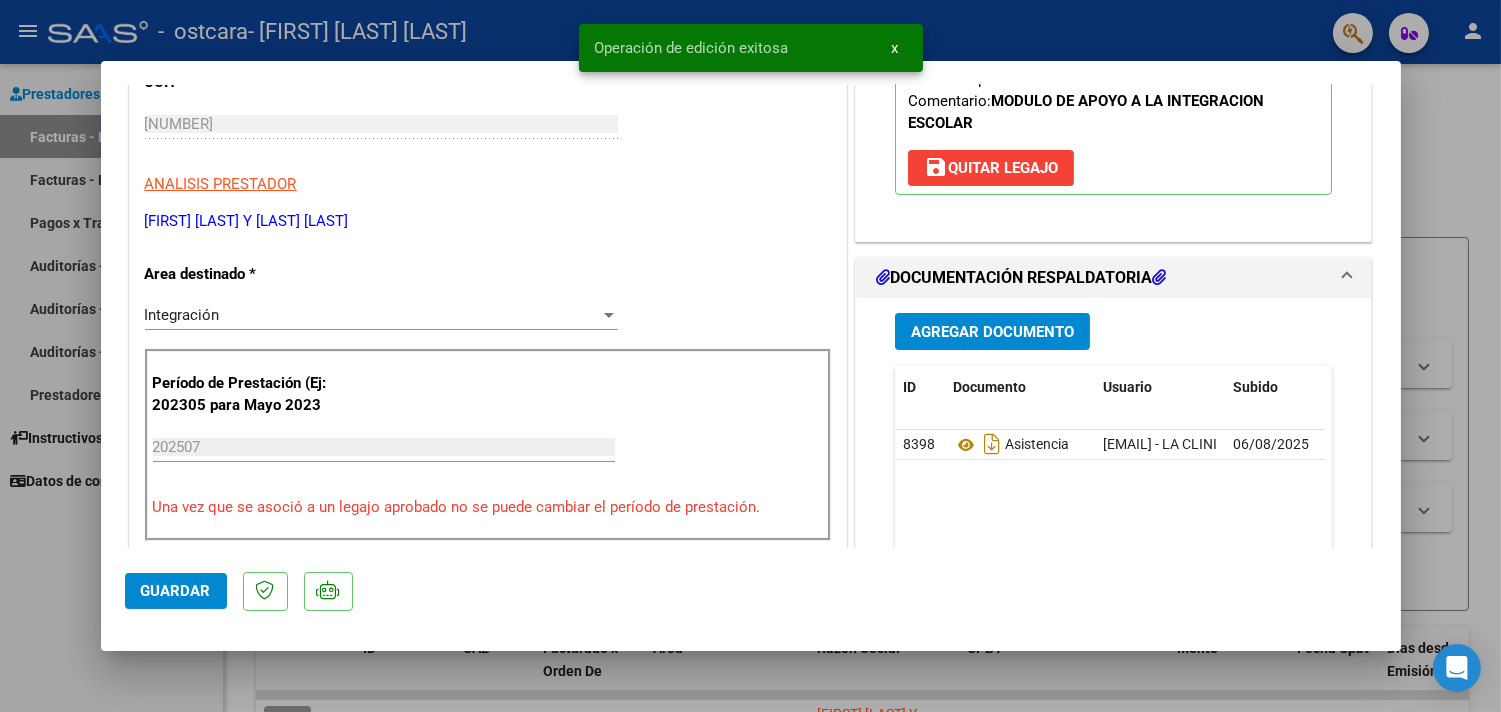 click at bounding box center [750, 356] 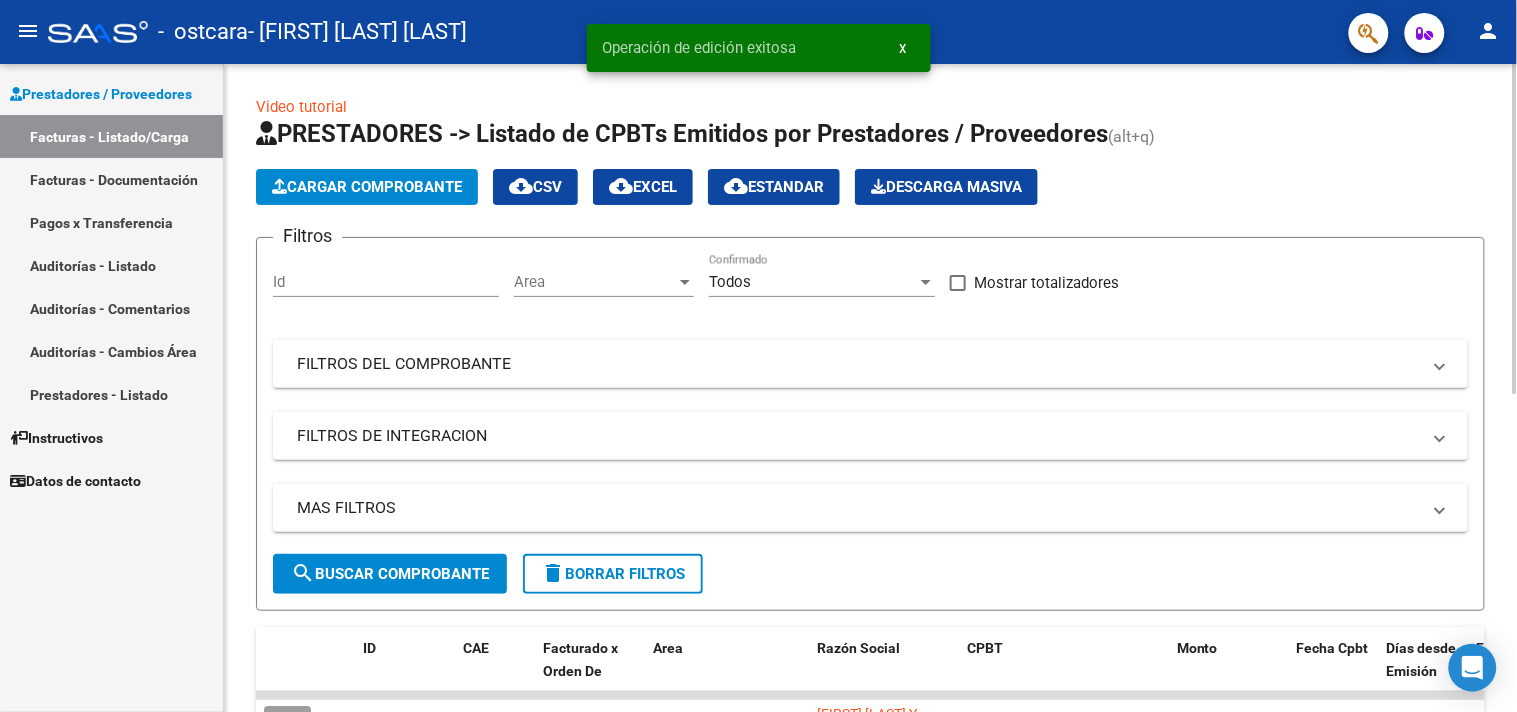 click on "Cargar Comprobante" 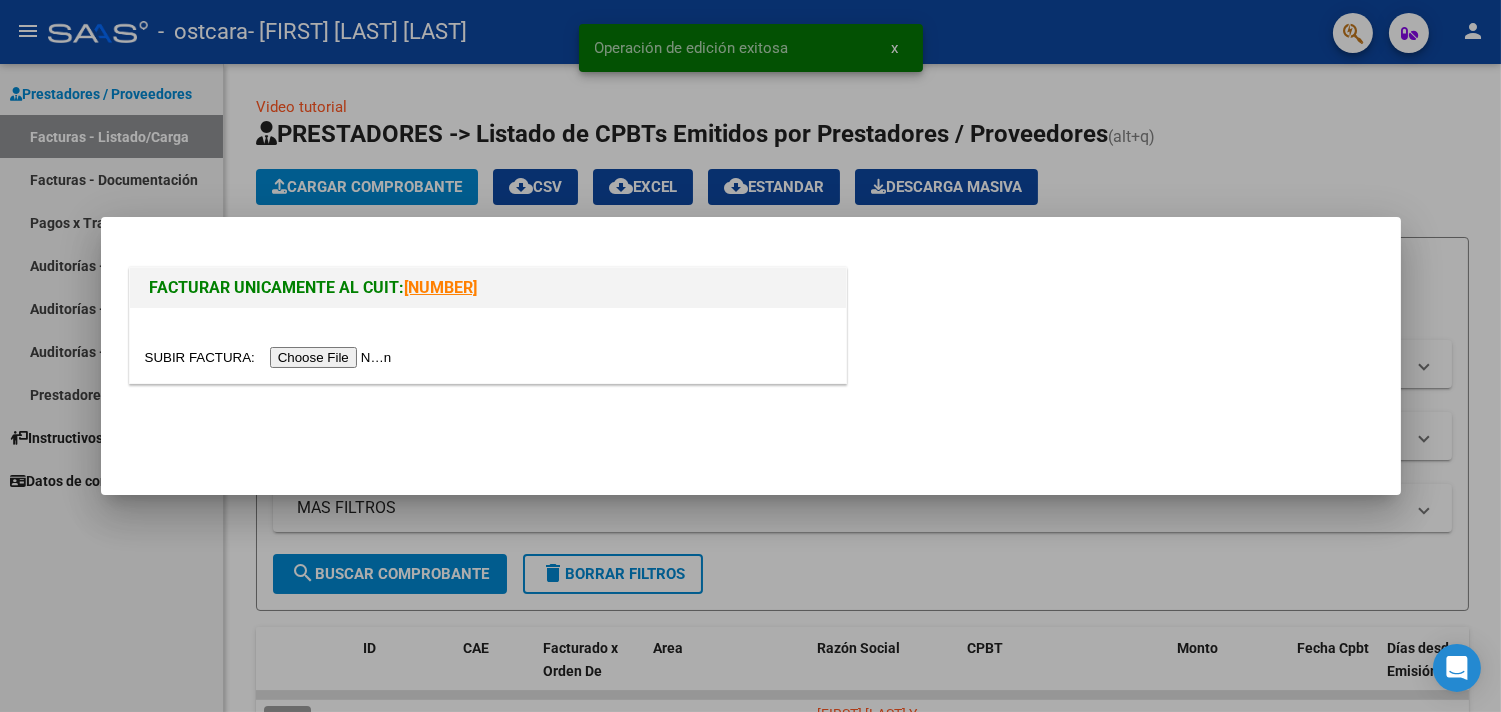 click at bounding box center (271, 357) 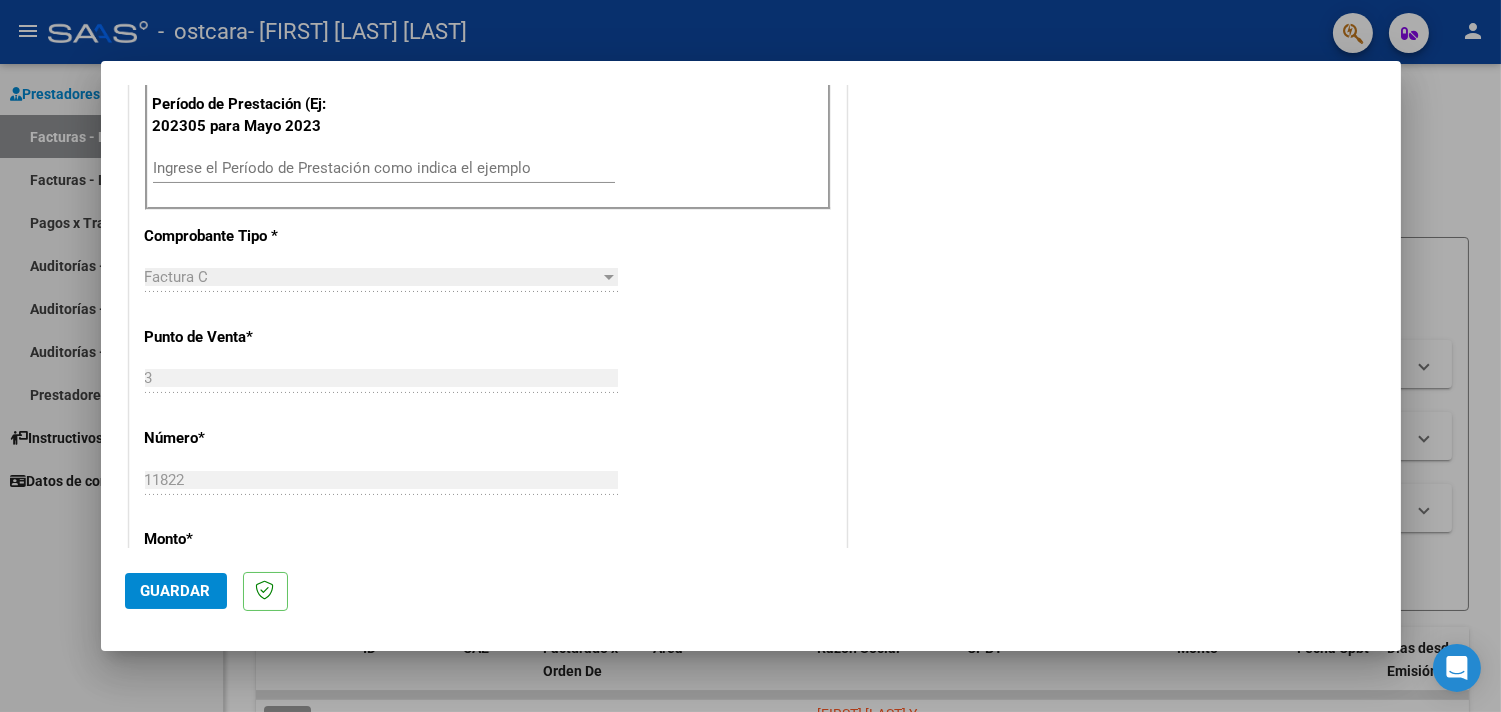 scroll, scrollTop: 666, scrollLeft: 0, axis: vertical 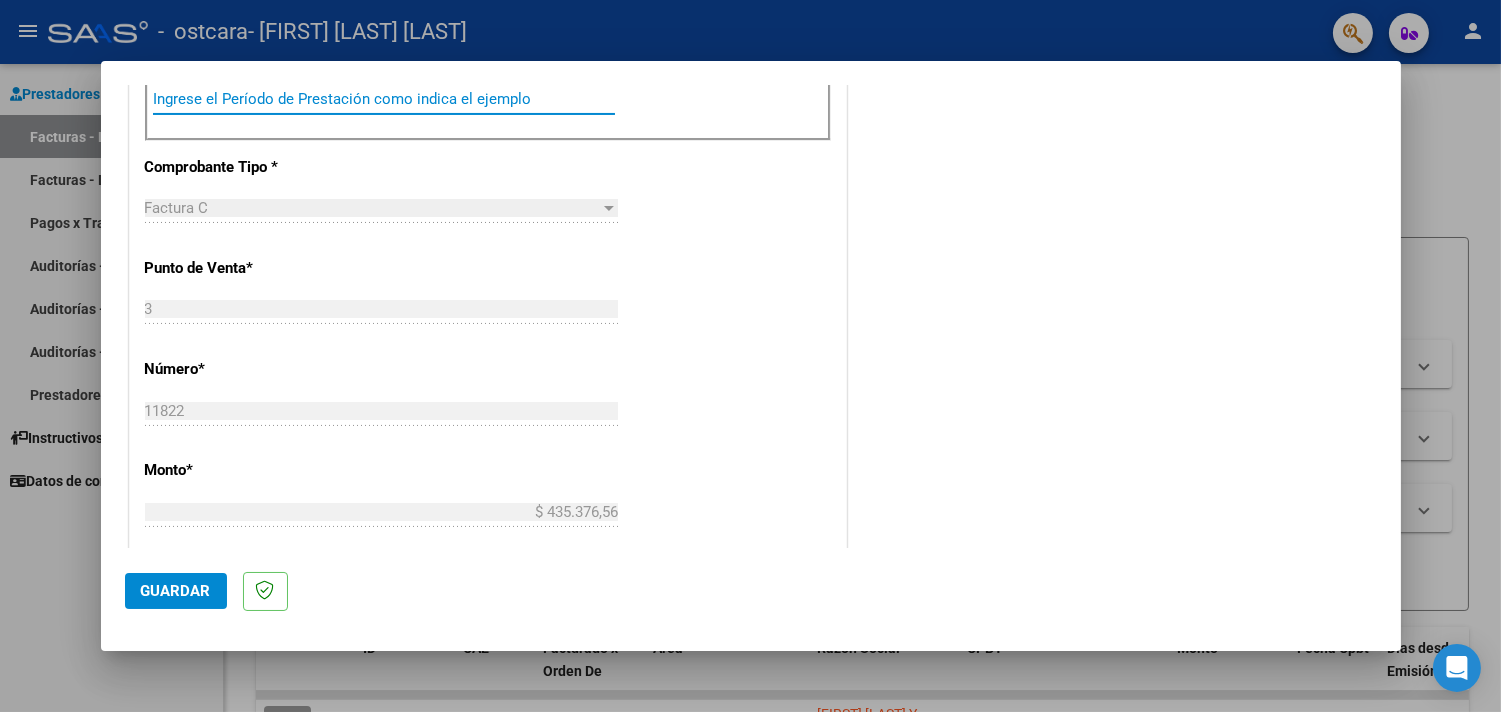 click on "Ingrese el Período de Prestación como indica el ejemplo" at bounding box center (384, 99) 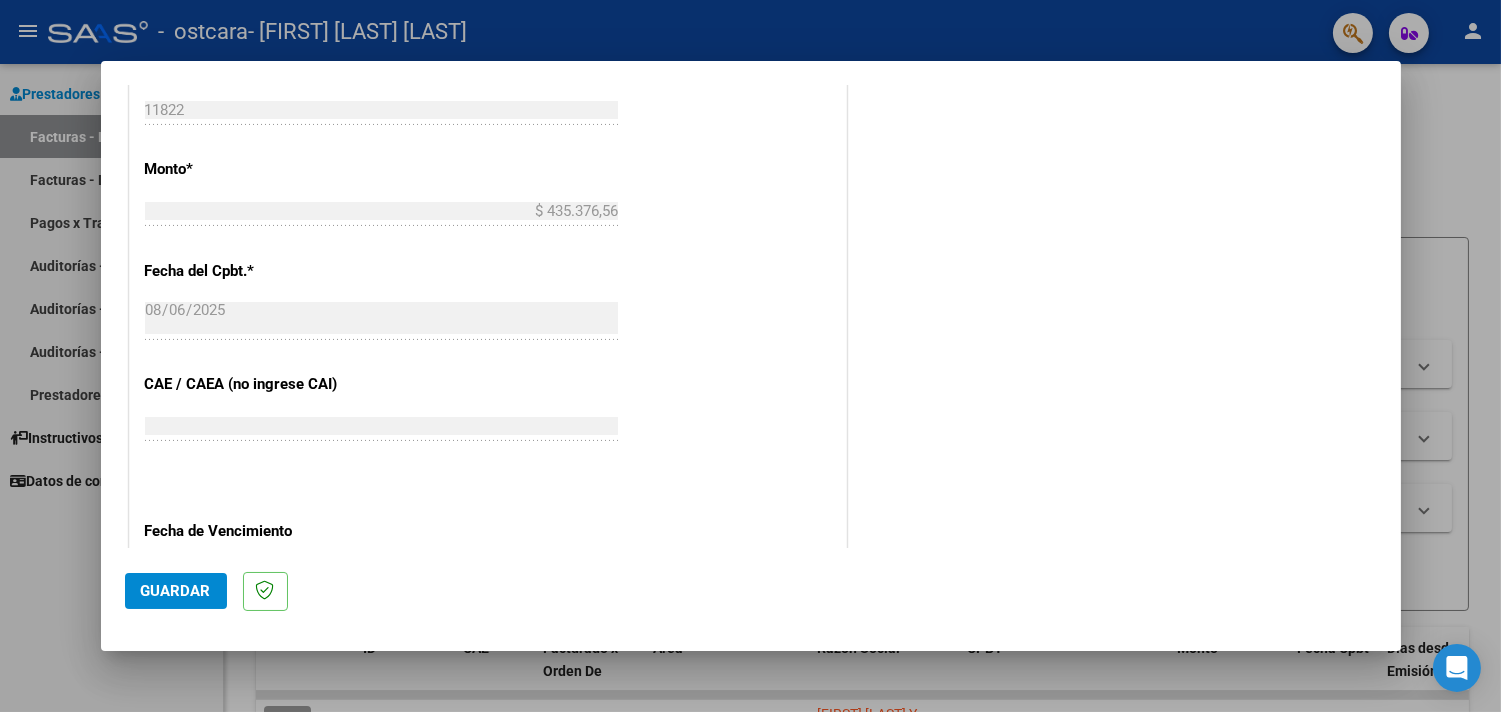scroll, scrollTop: 1222, scrollLeft: 0, axis: vertical 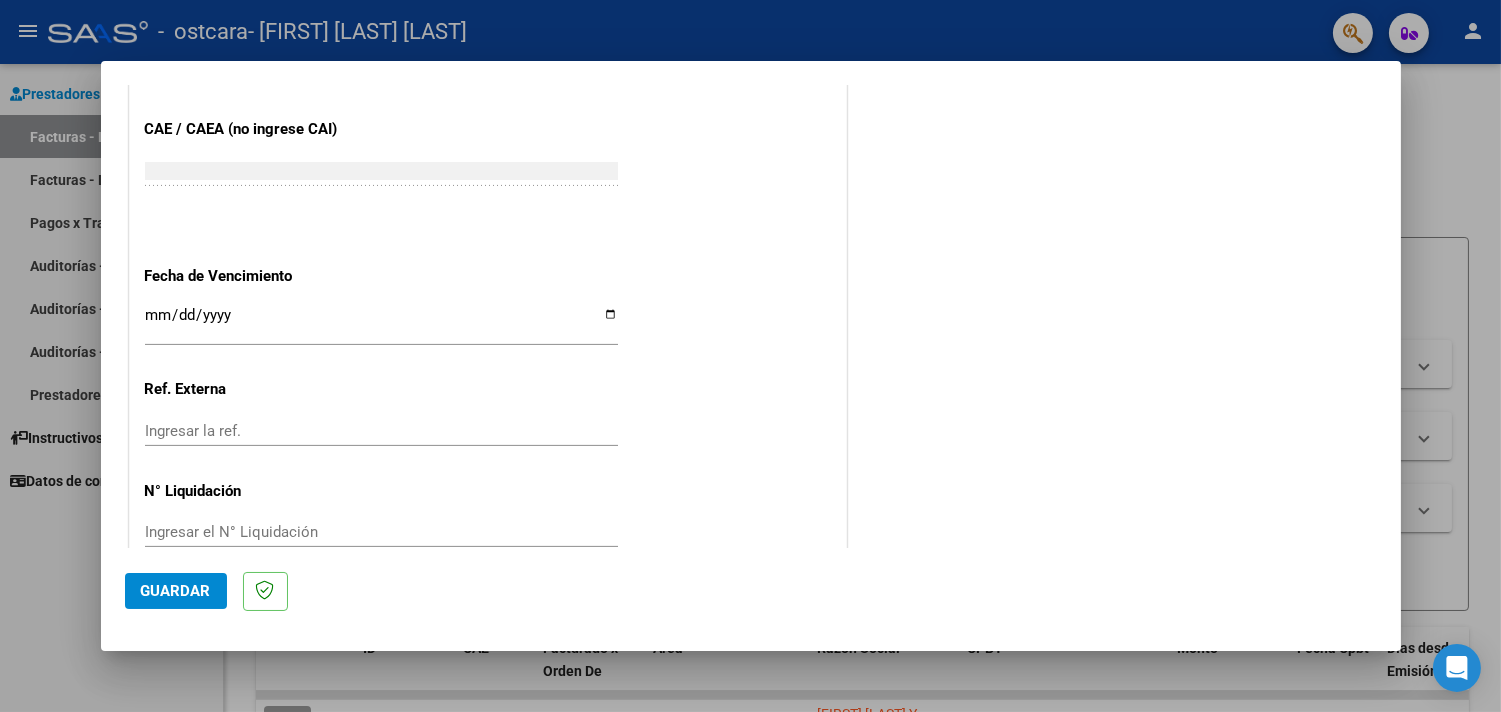 type on "202507" 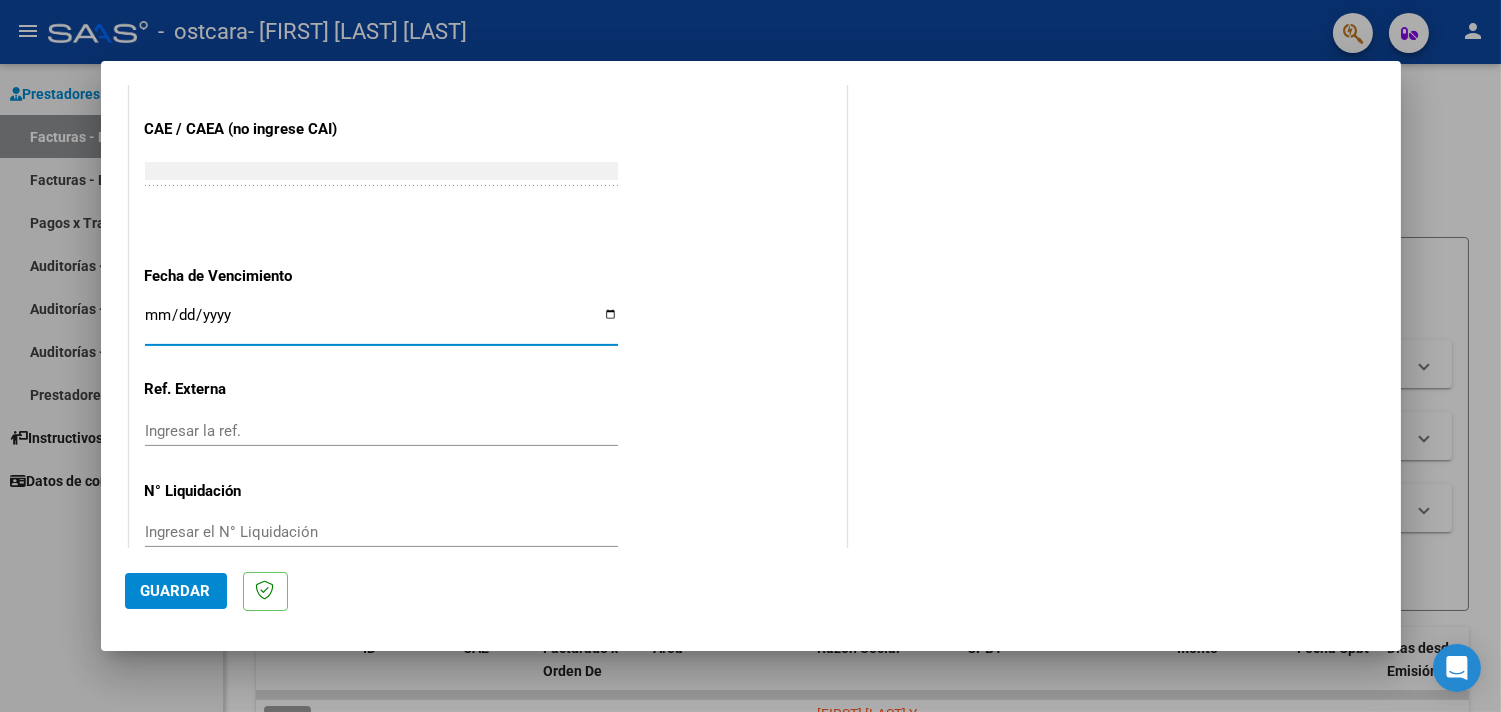 click on "Ingresar la fecha" at bounding box center [381, 323] 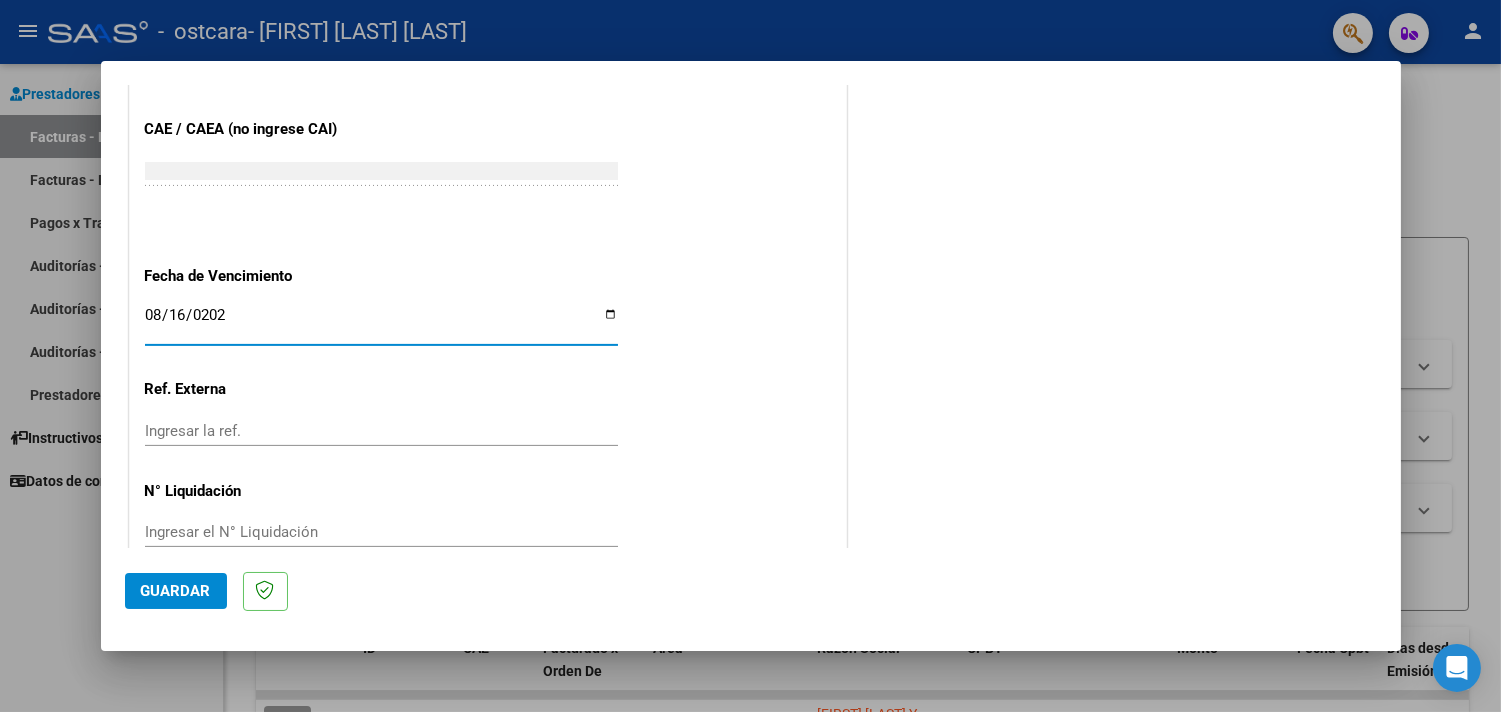 type on "2025-08-16" 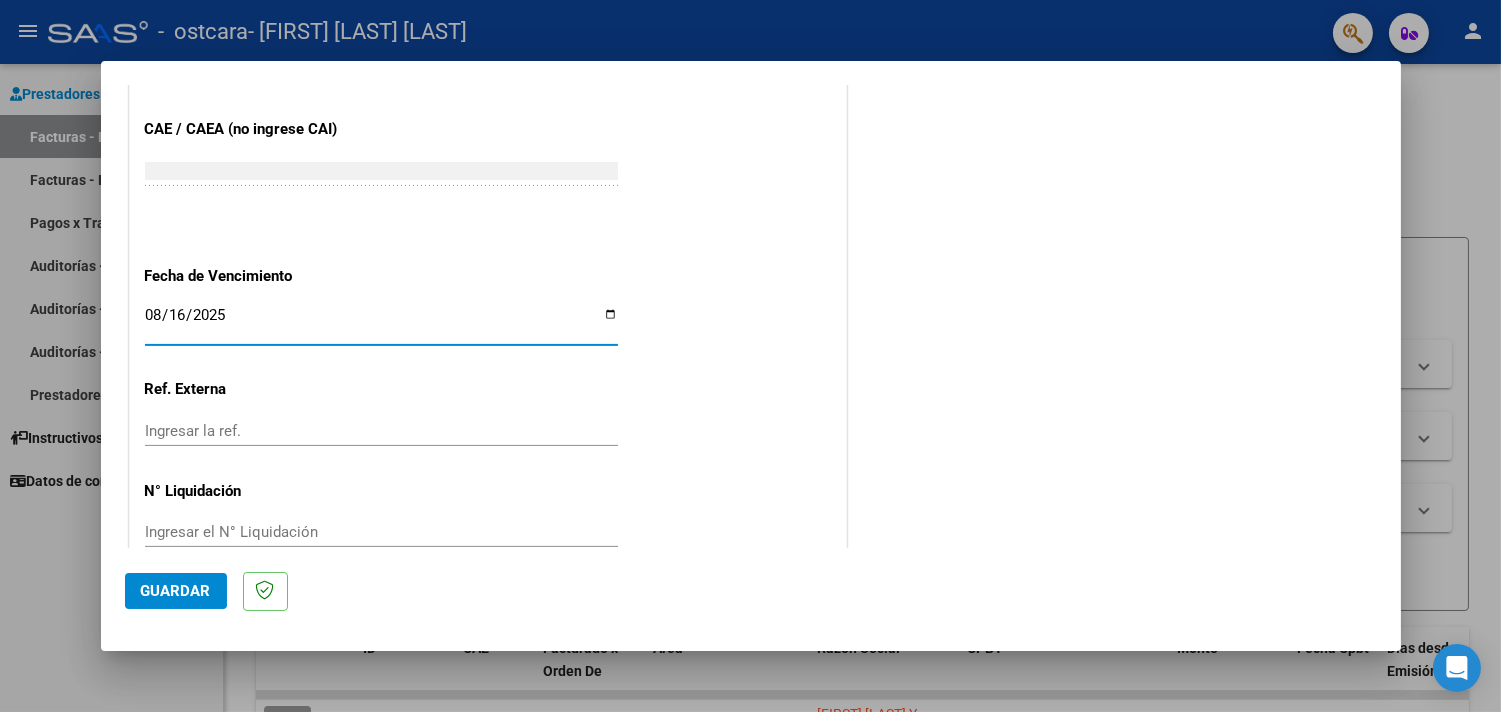 click on "Guardar" 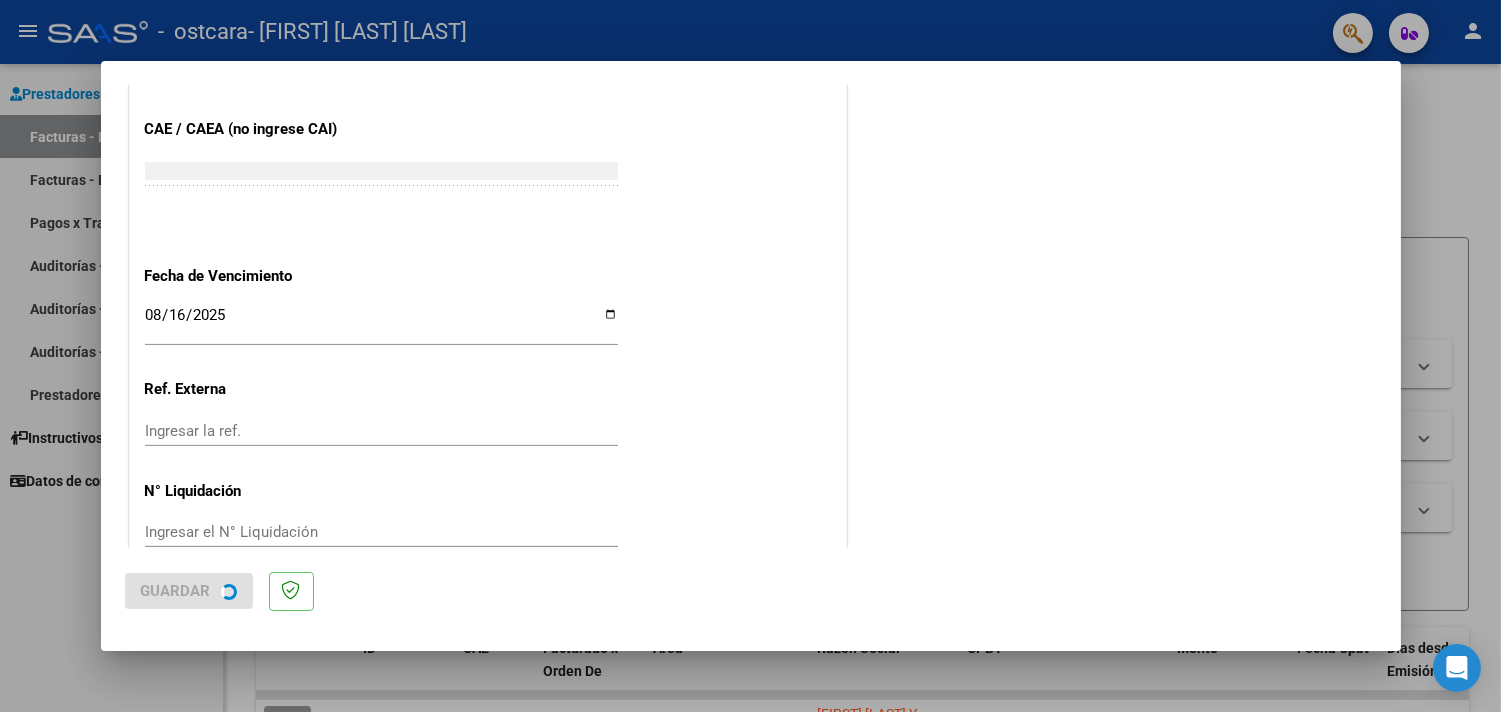 scroll, scrollTop: 0, scrollLeft: 0, axis: both 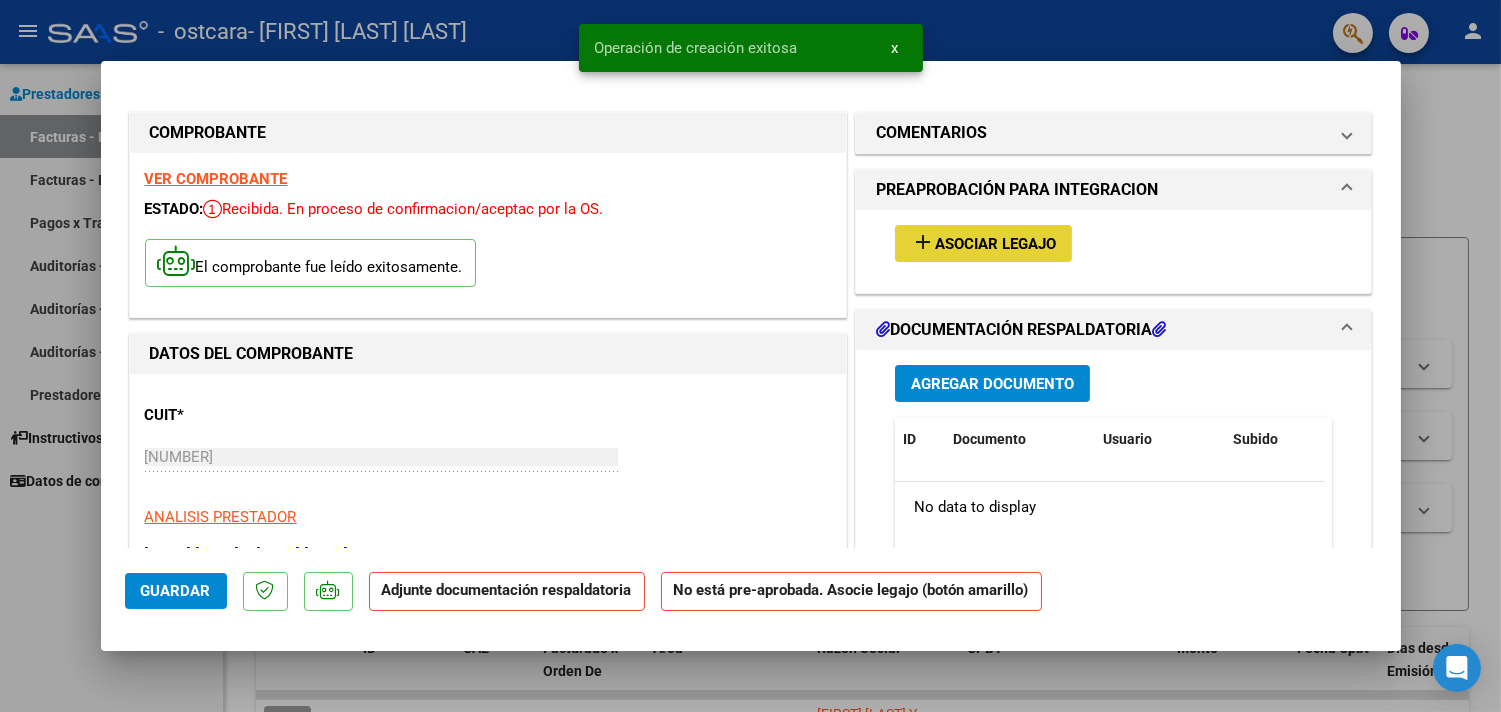 click on "Asociar Legajo" at bounding box center [995, 244] 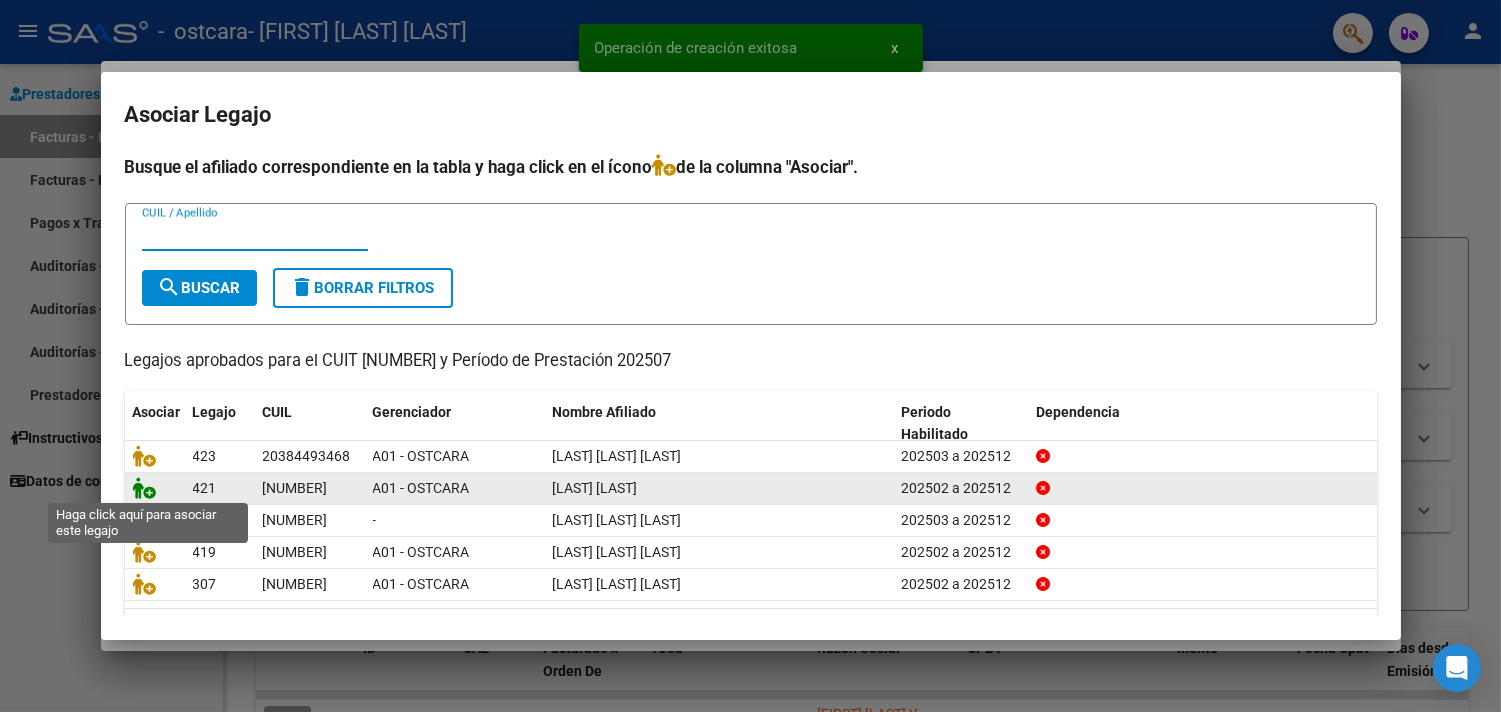 click 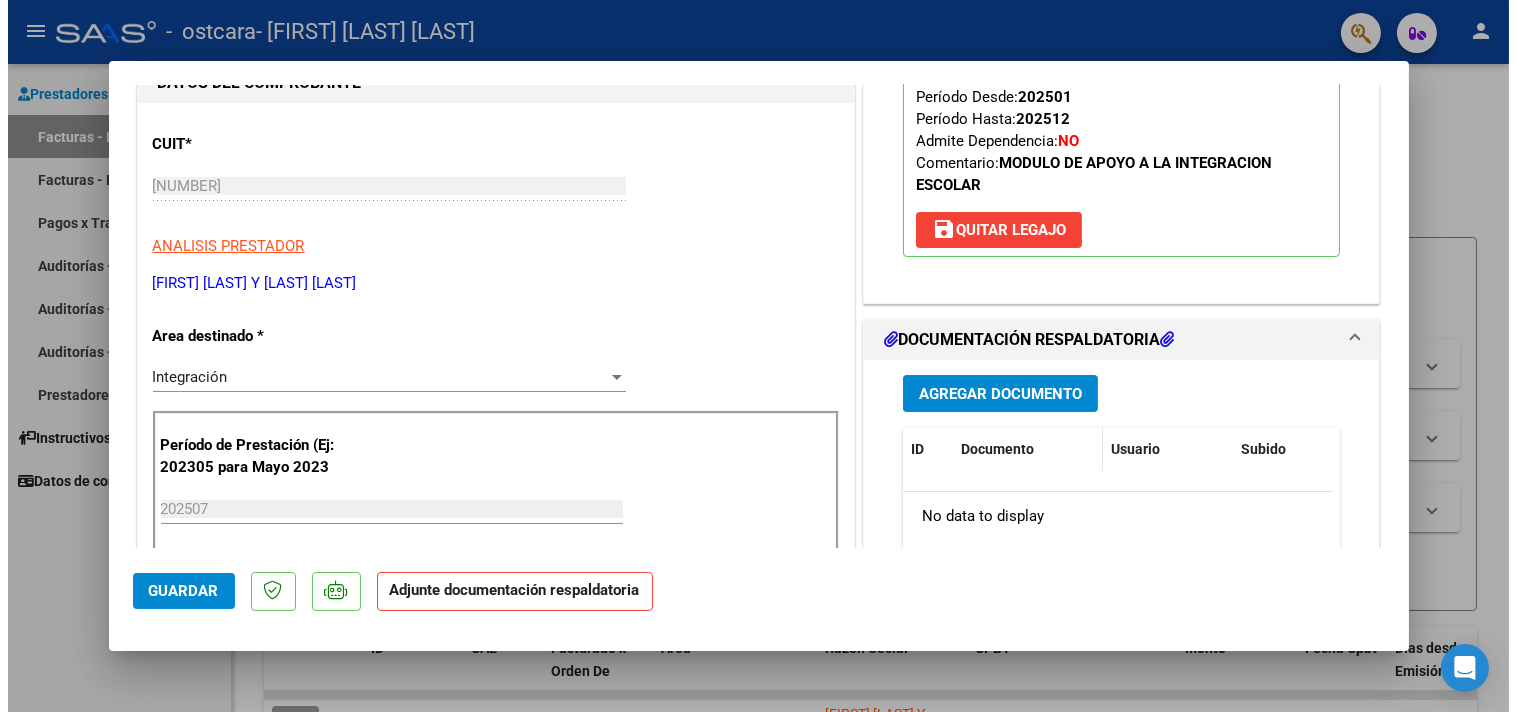 scroll, scrollTop: 333, scrollLeft: 0, axis: vertical 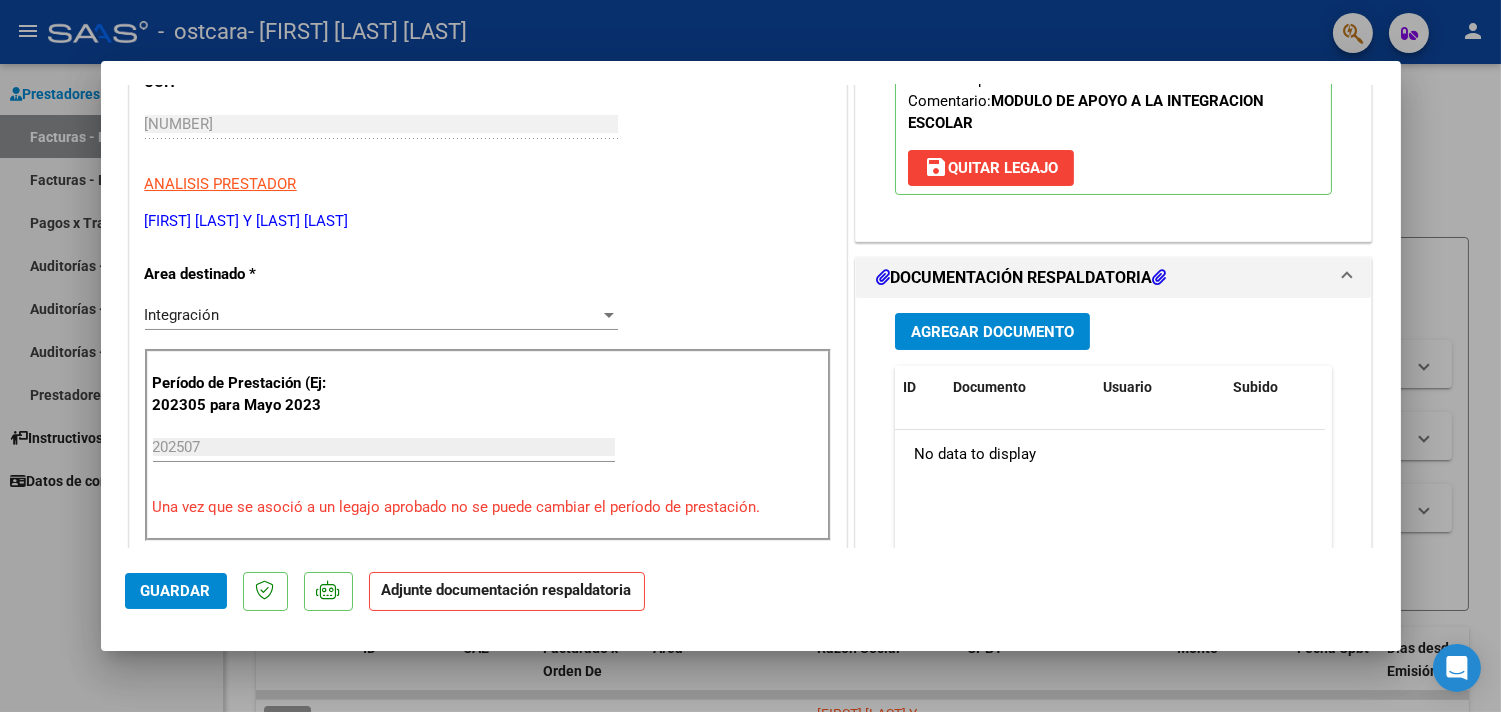 click on "Agregar Documento" at bounding box center (992, 332) 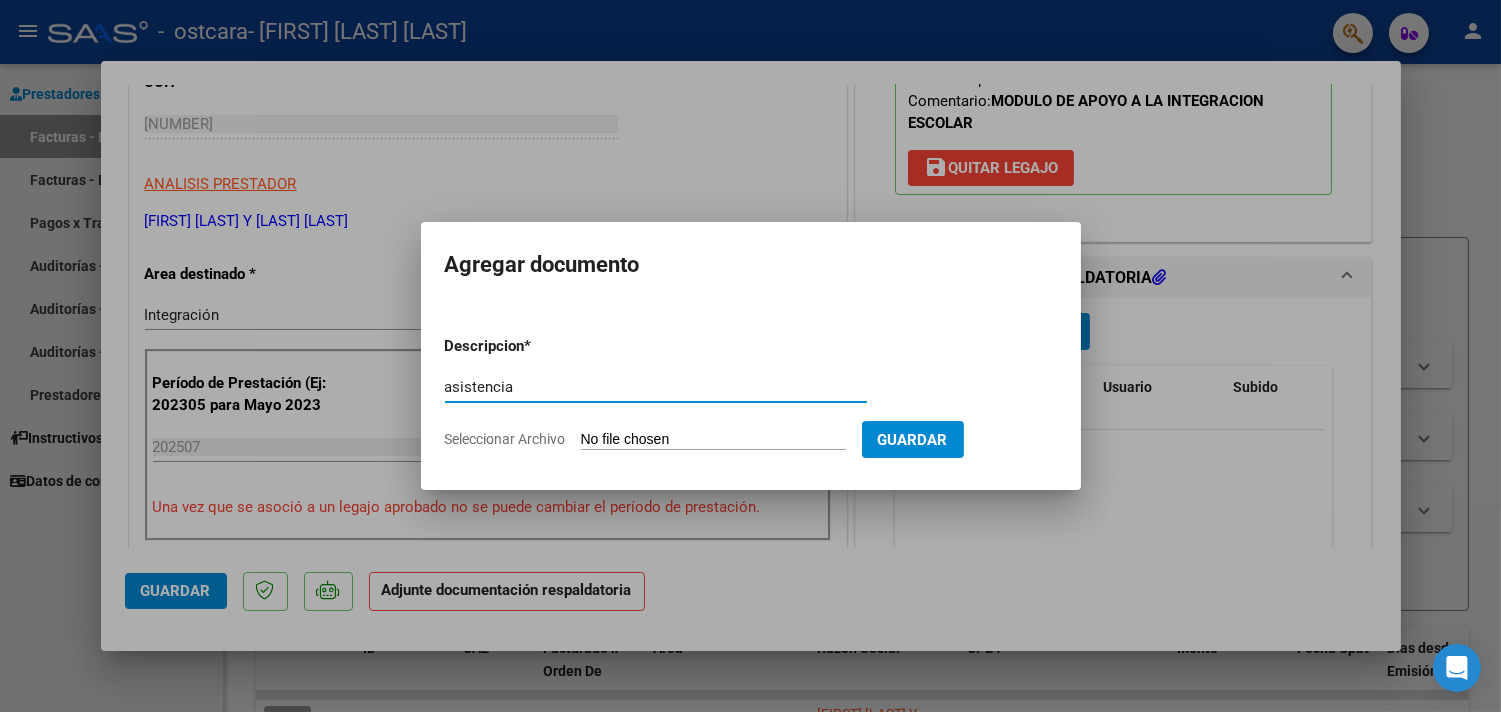 type on "asistencia" 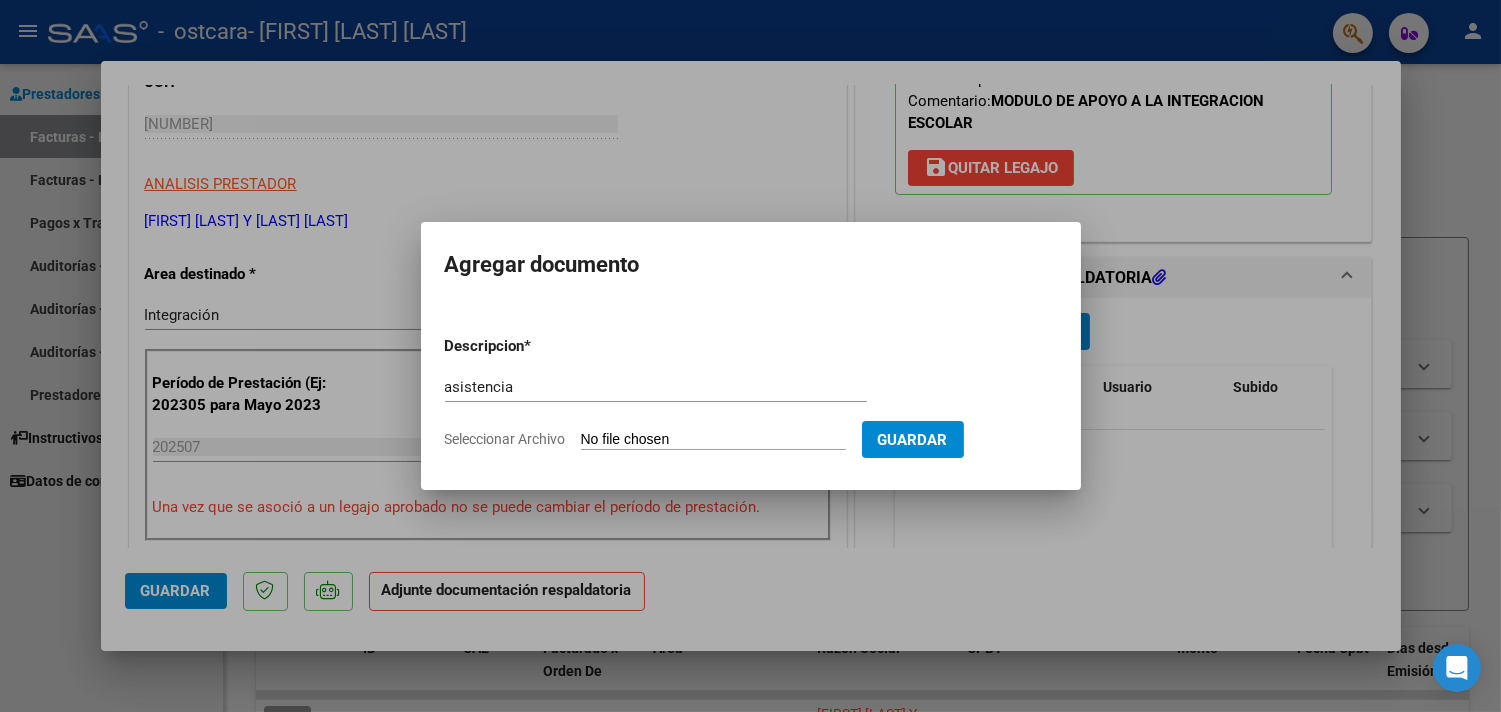 click on "Seleccionar Archivo" at bounding box center [713, 440] 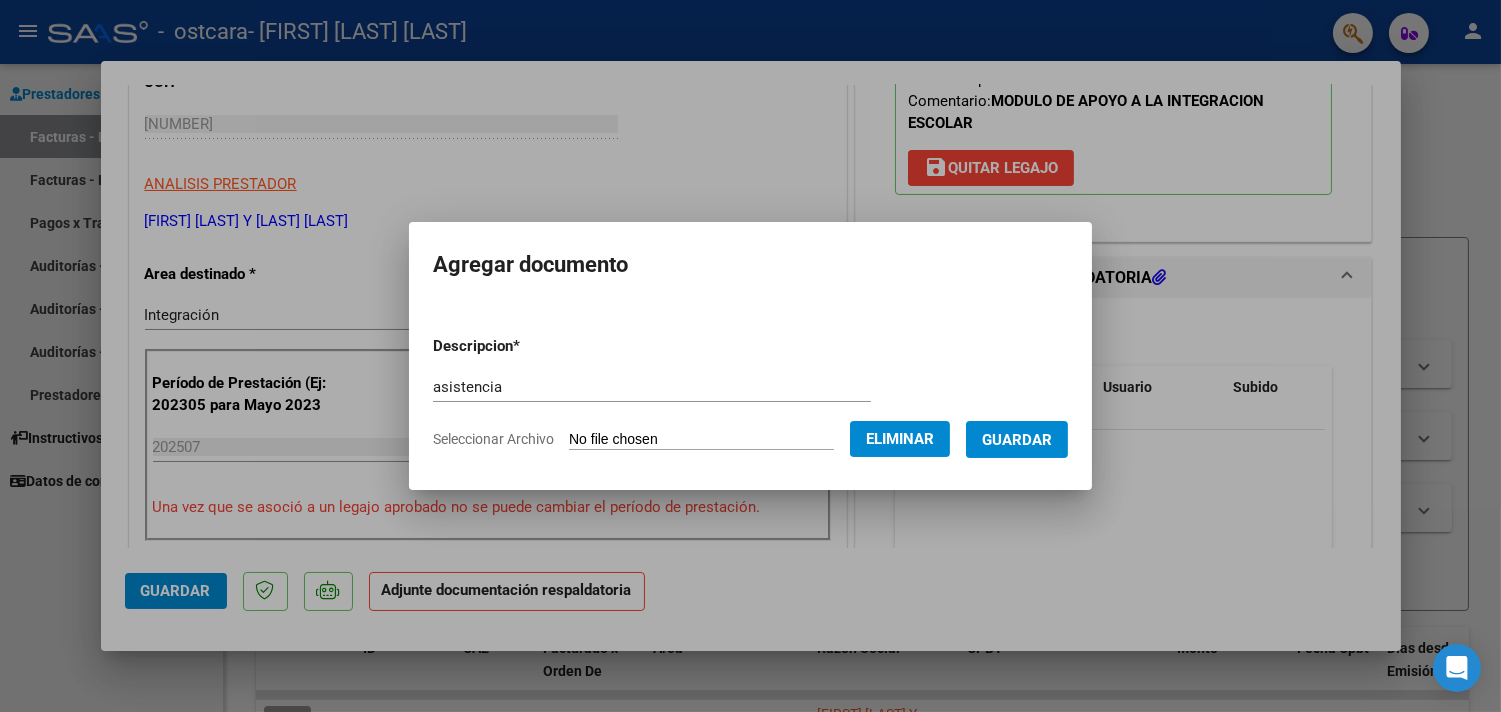 click on "Guardar" at bounding box center [1017, 440] 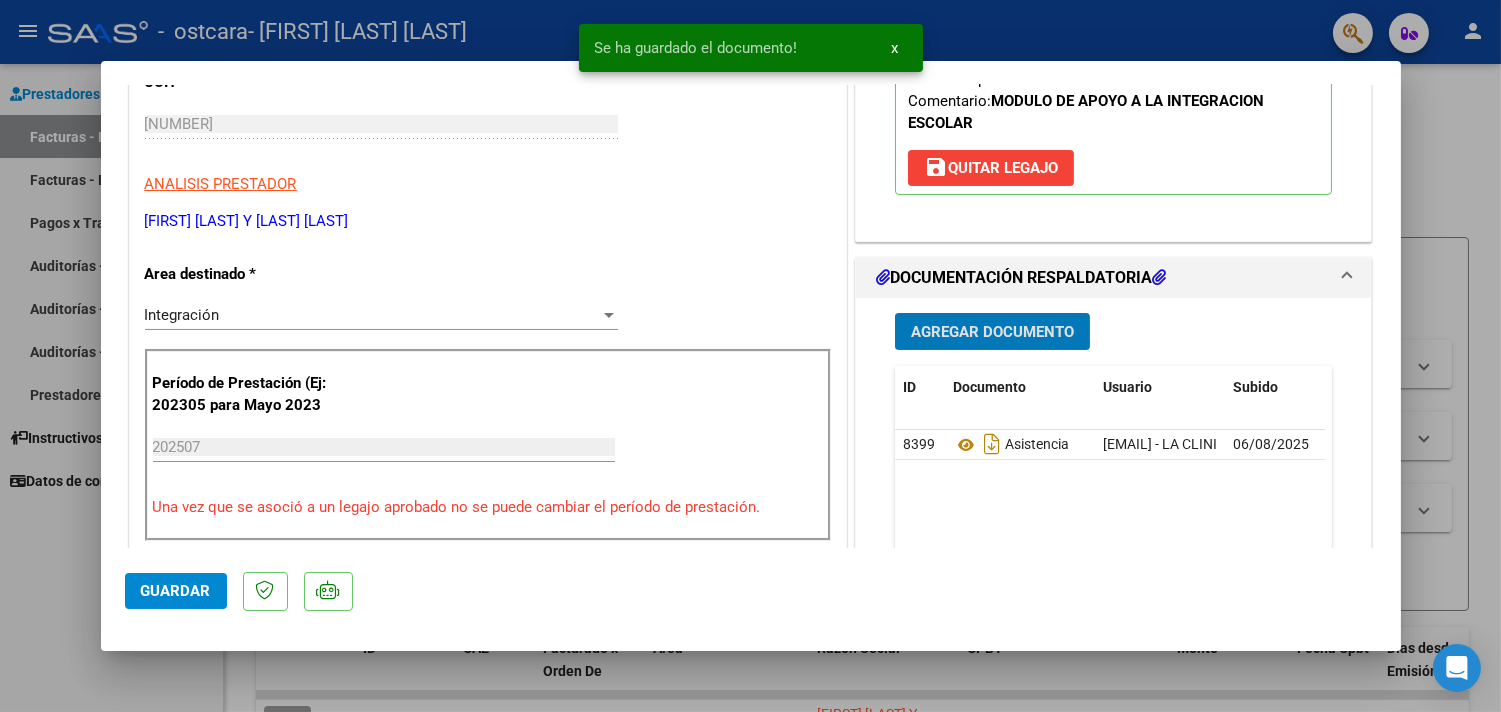 click on "Guardar" 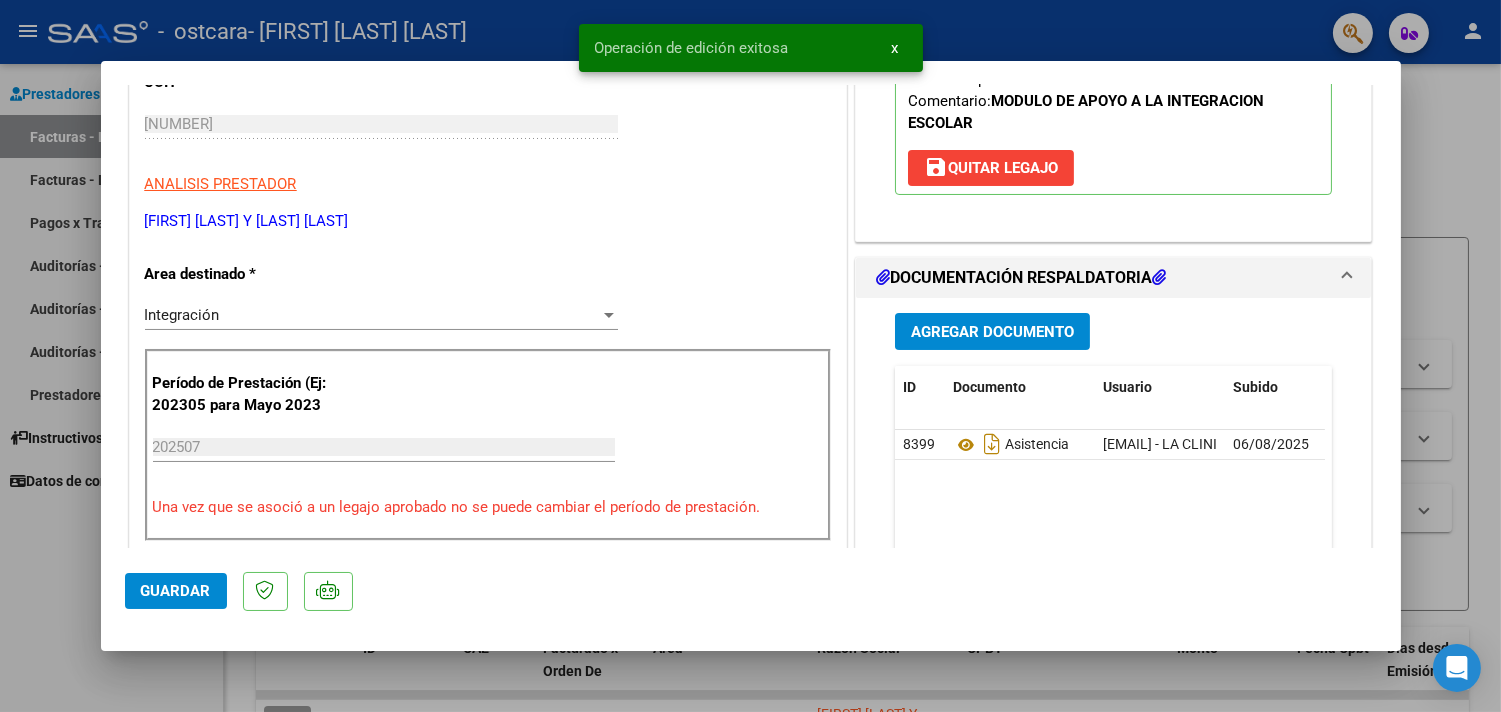 click at bounding box center [750, 356] 